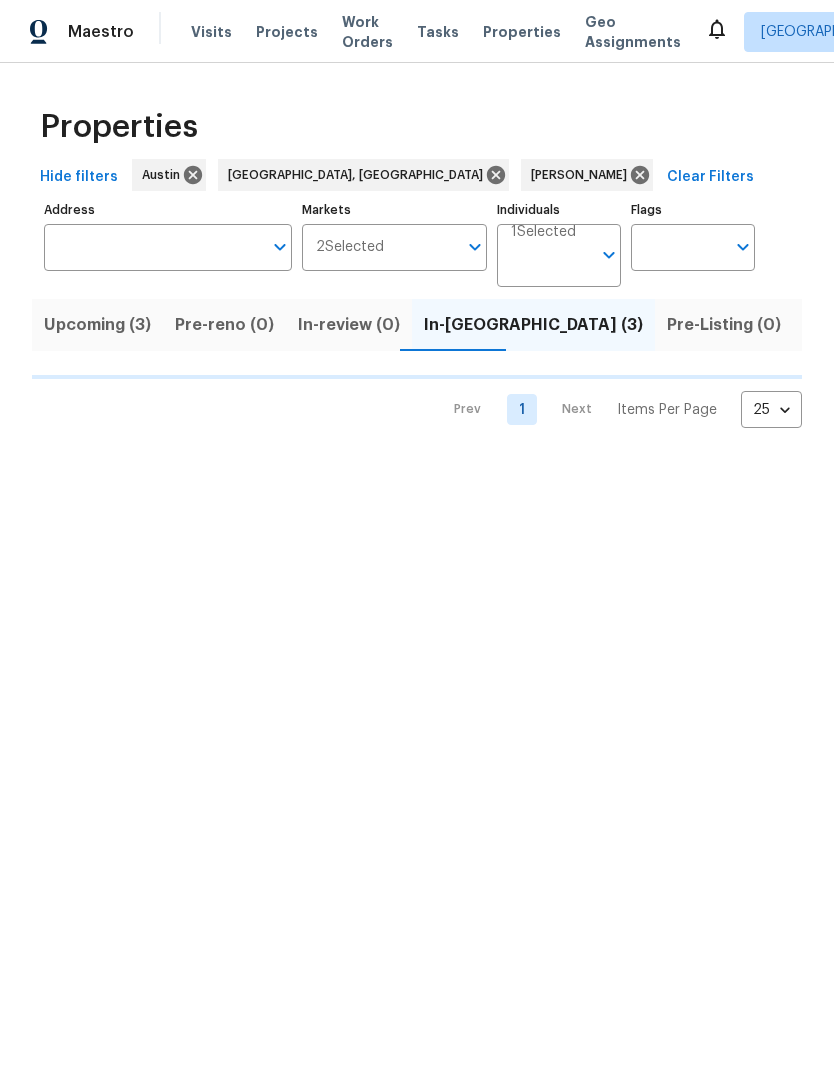 scroll, scrollTop: 0, scrollLeft: 0, axis: both 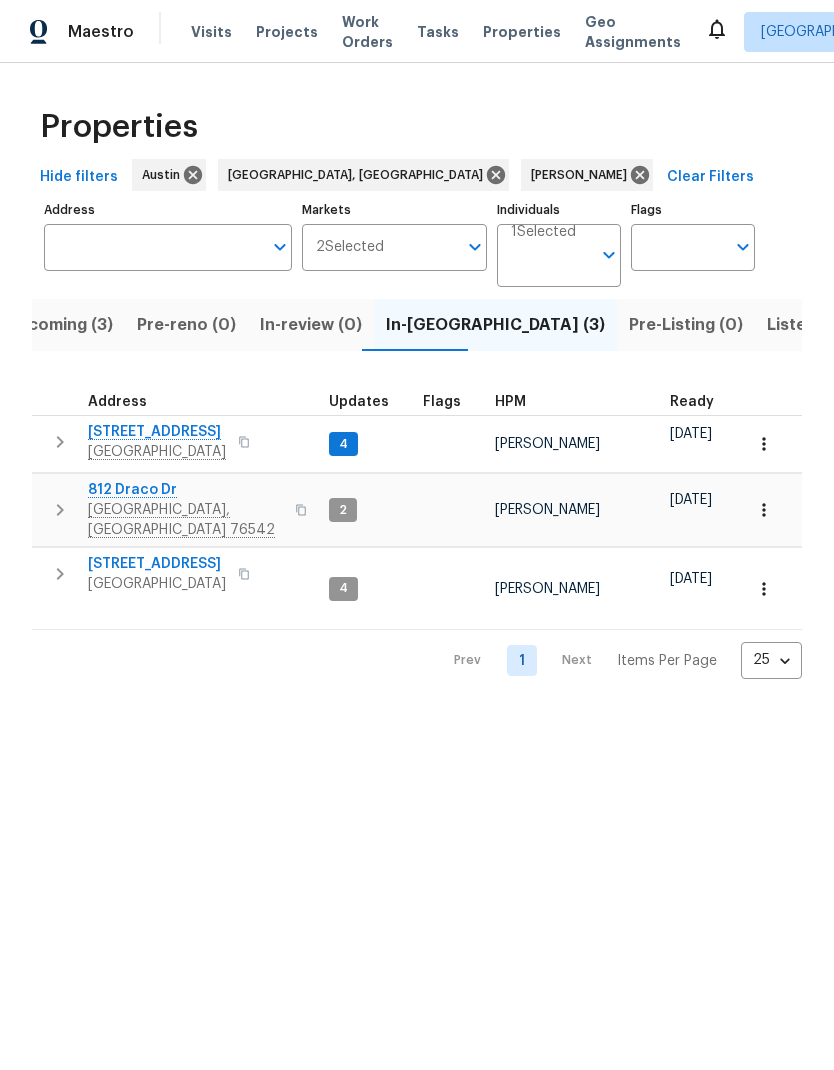 click on "812 Draco Dr" at bounding box center (185, 490) 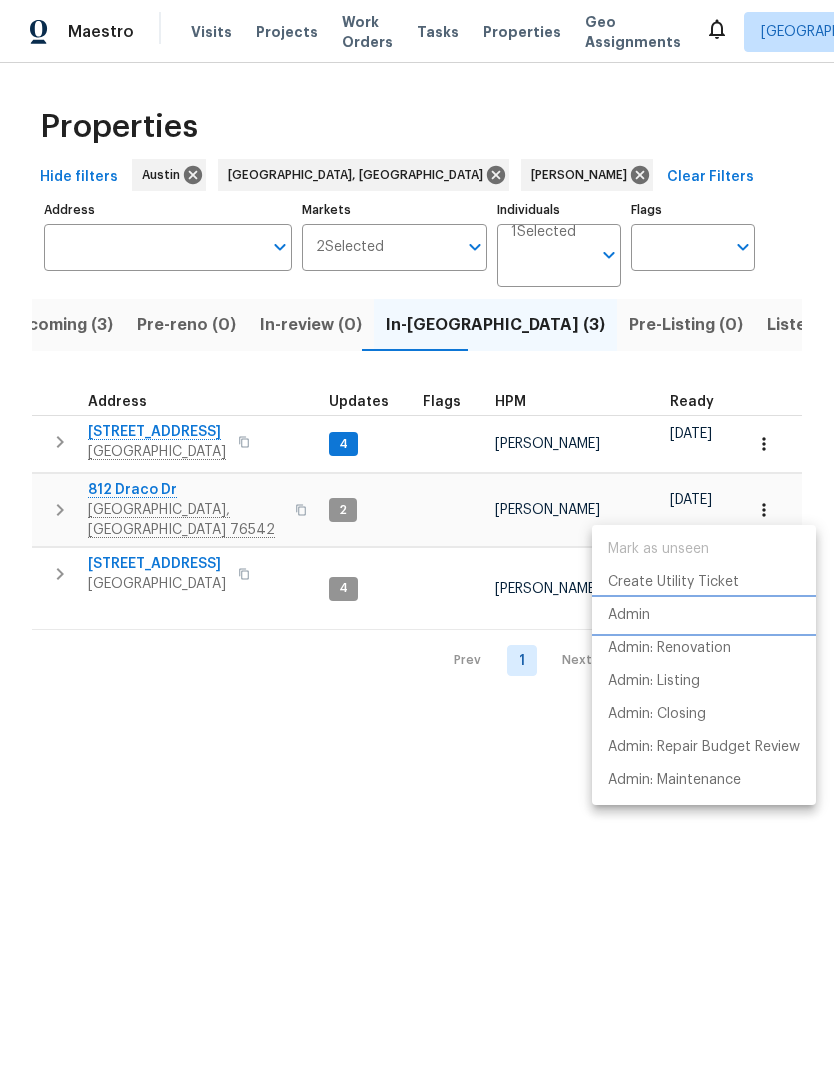 click on "Admin" at bounding box center [704, 615] 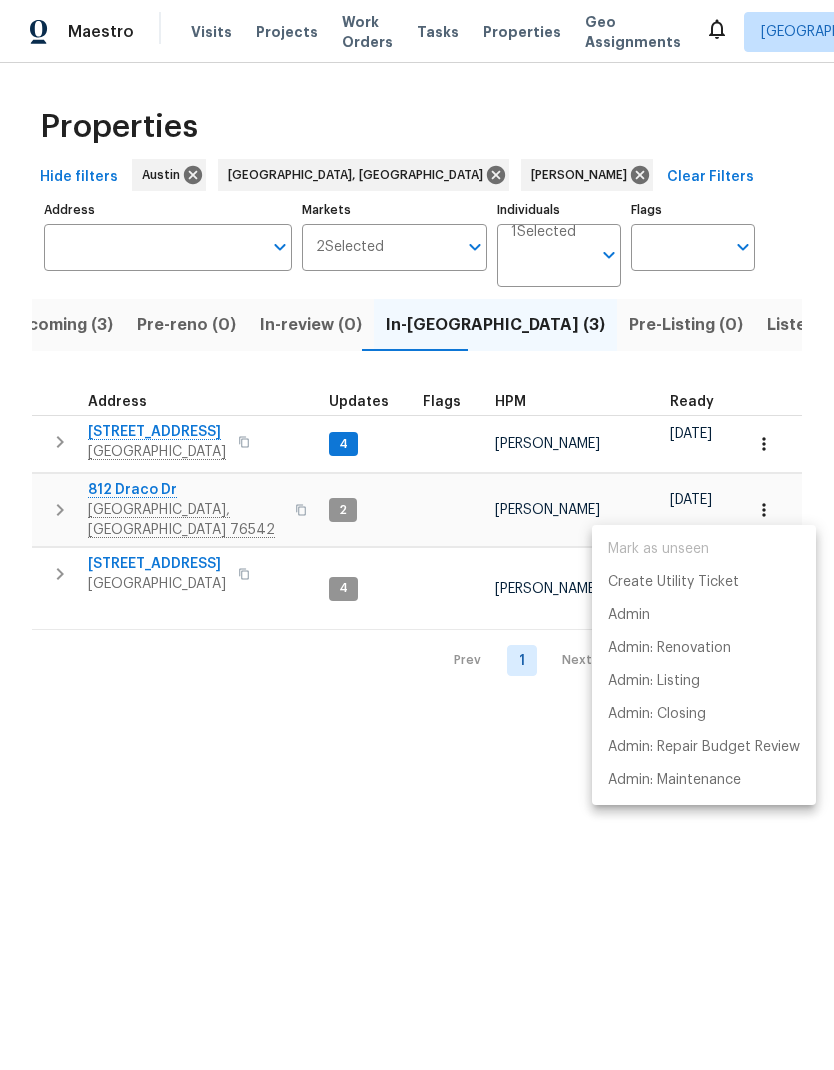 click at bounding box center (417, 535) 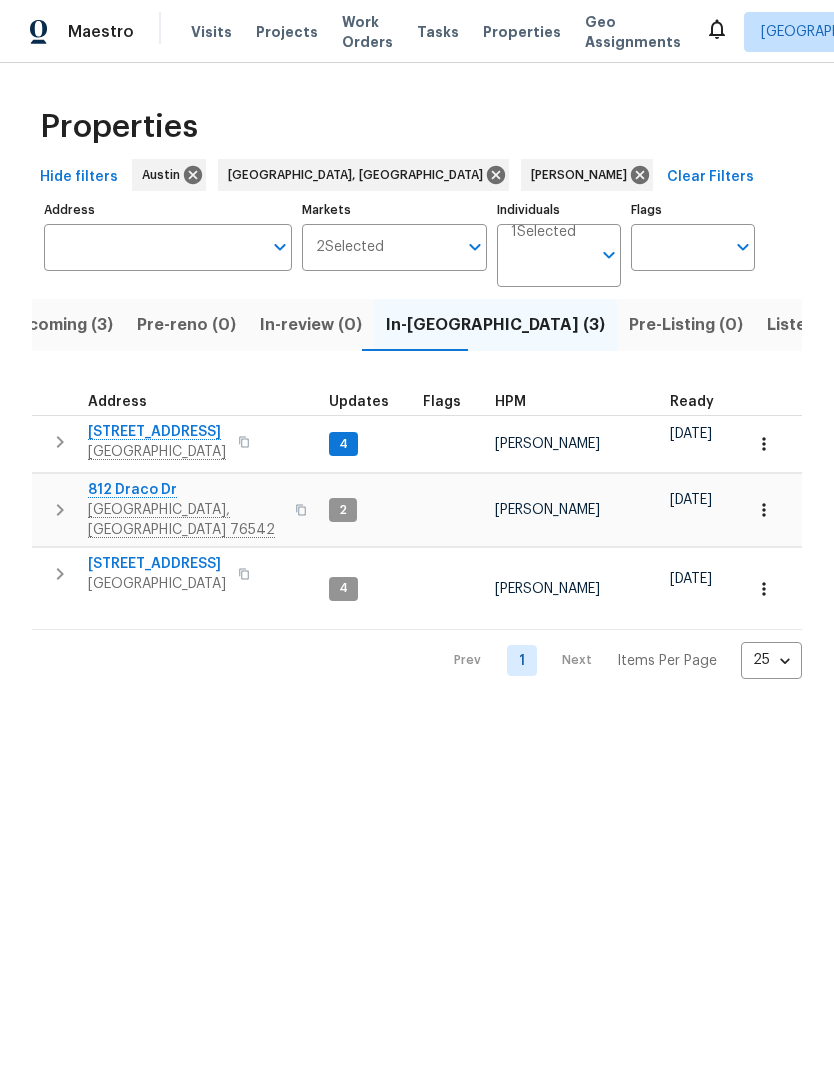 click on "3202 Magnolia Blvd" at bounding box center [157, 564] 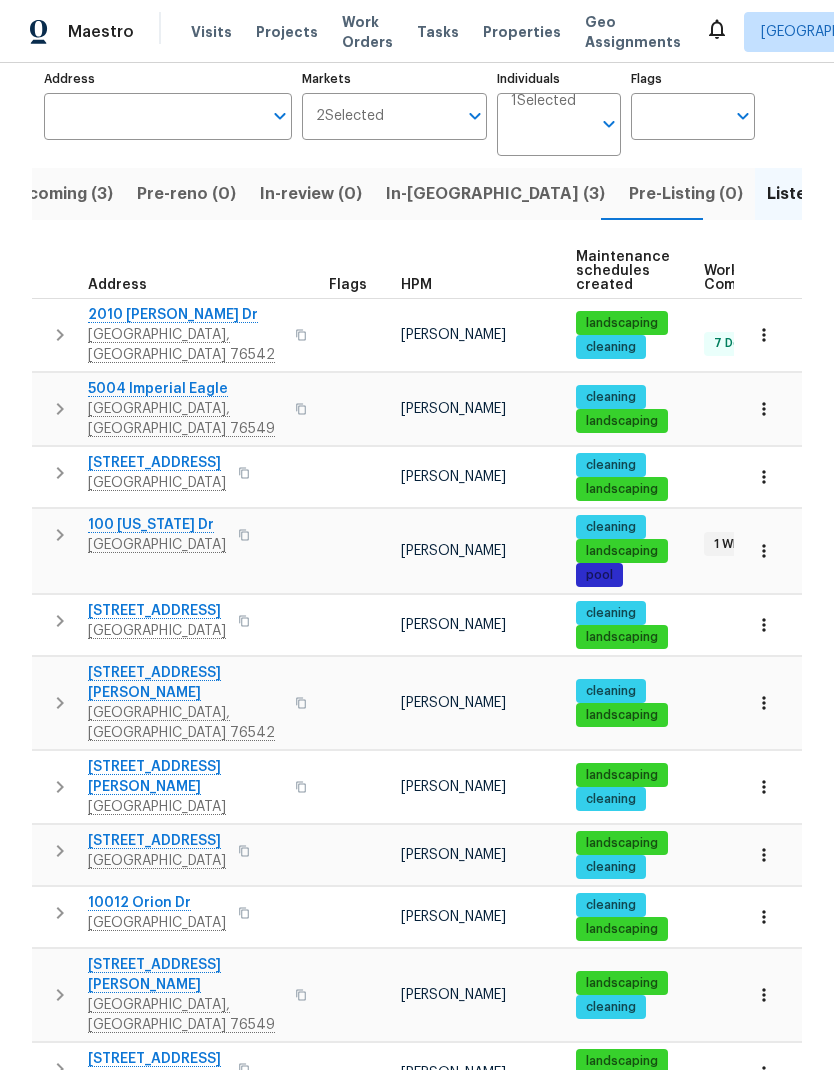 scroll, scrollTop: 129, scrollLeft: 0, axis: vertical 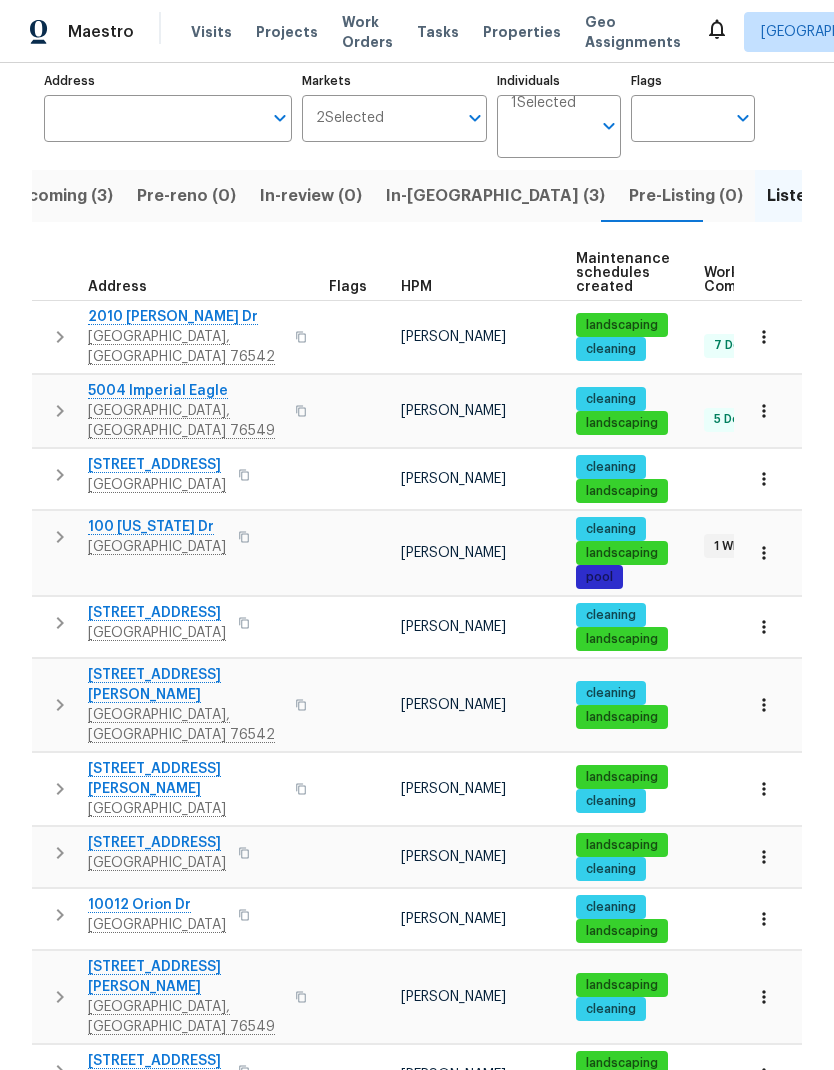 click at bounding box center [764, 1143] 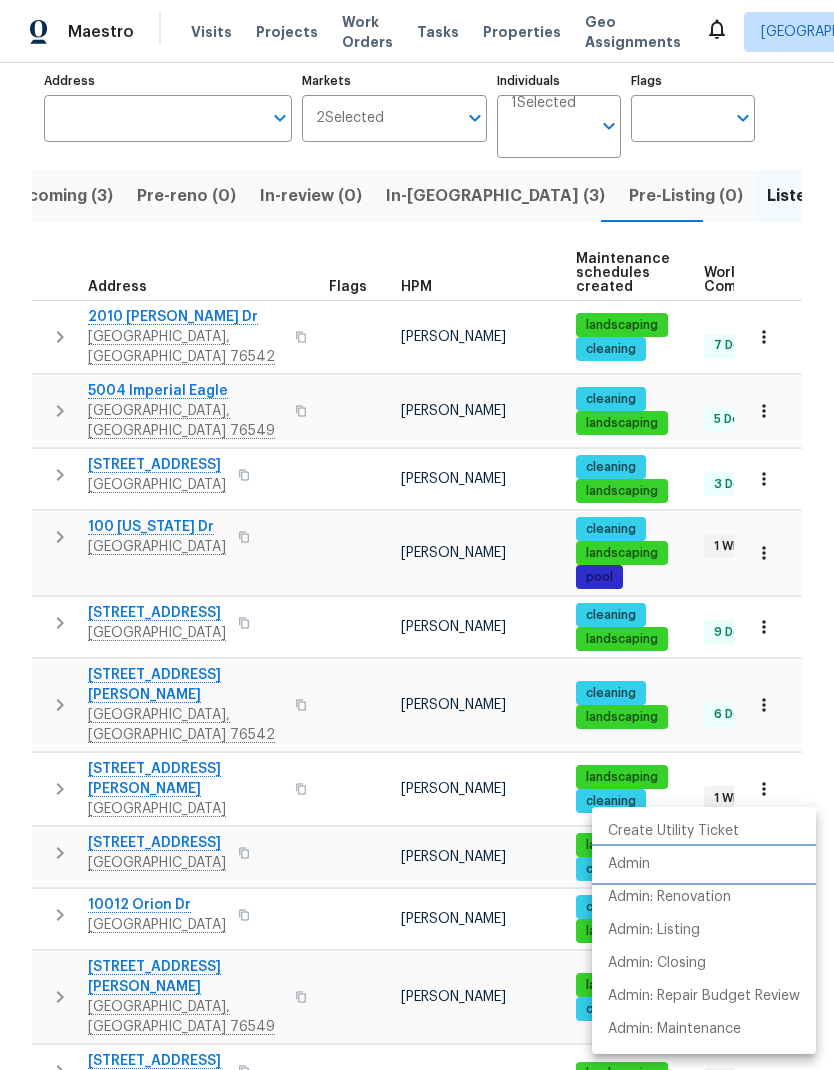 click on "Admin" at bounding box center [704, 864] 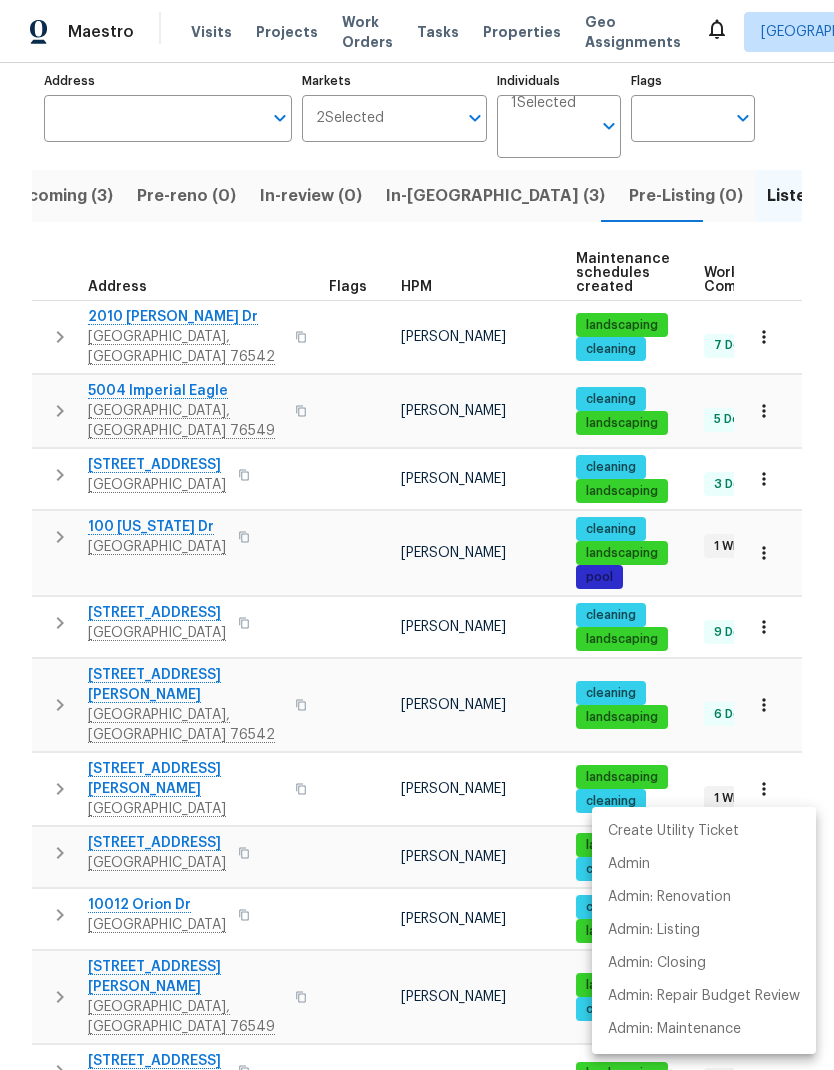 click at bounding box center [417, 535] 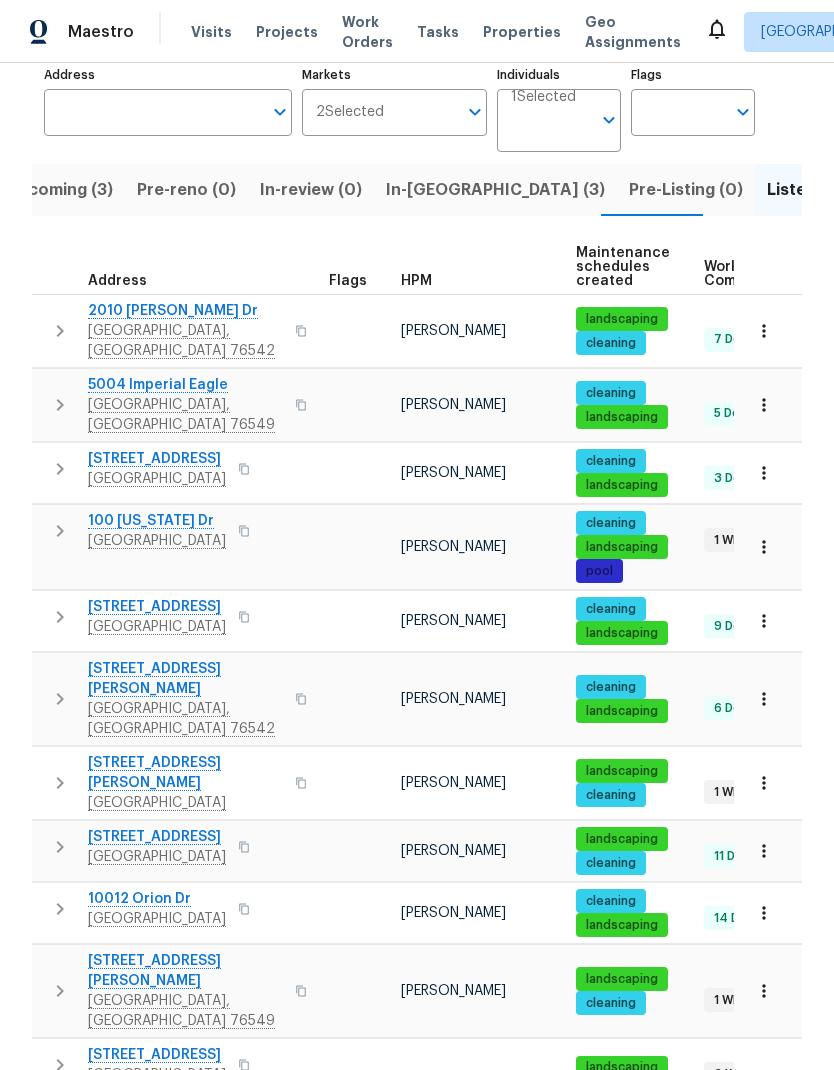 scroll, scrollTop: 133, scrollLeft: 0, axis: vertical 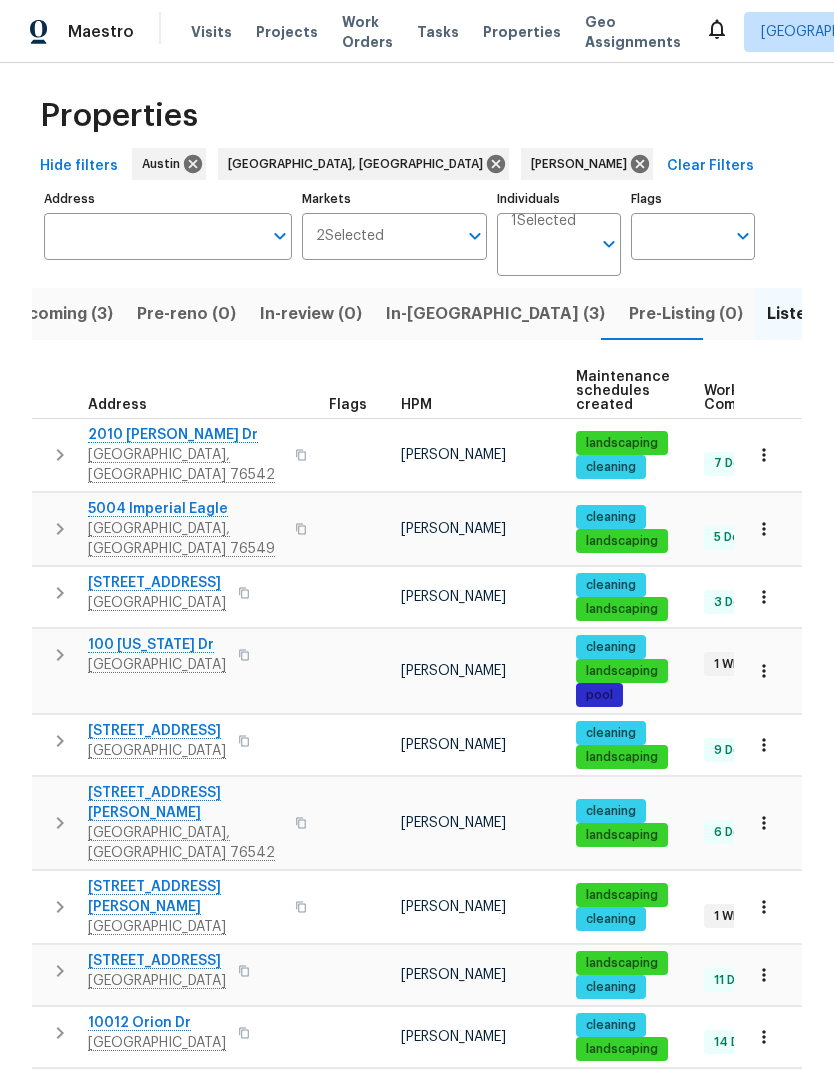 click on "Belton, TX 76513" at bounding box center (157, 751) 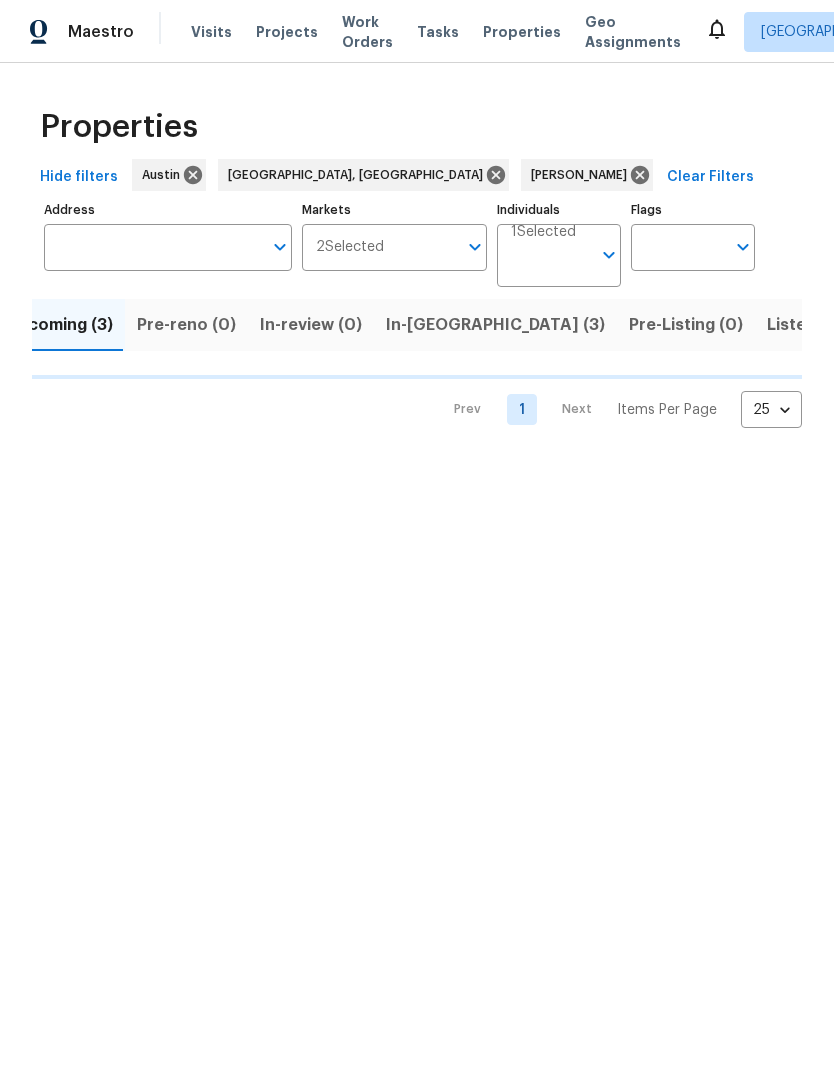 scroll, scrollTop: 0, scrollLeft: 0, axis: both 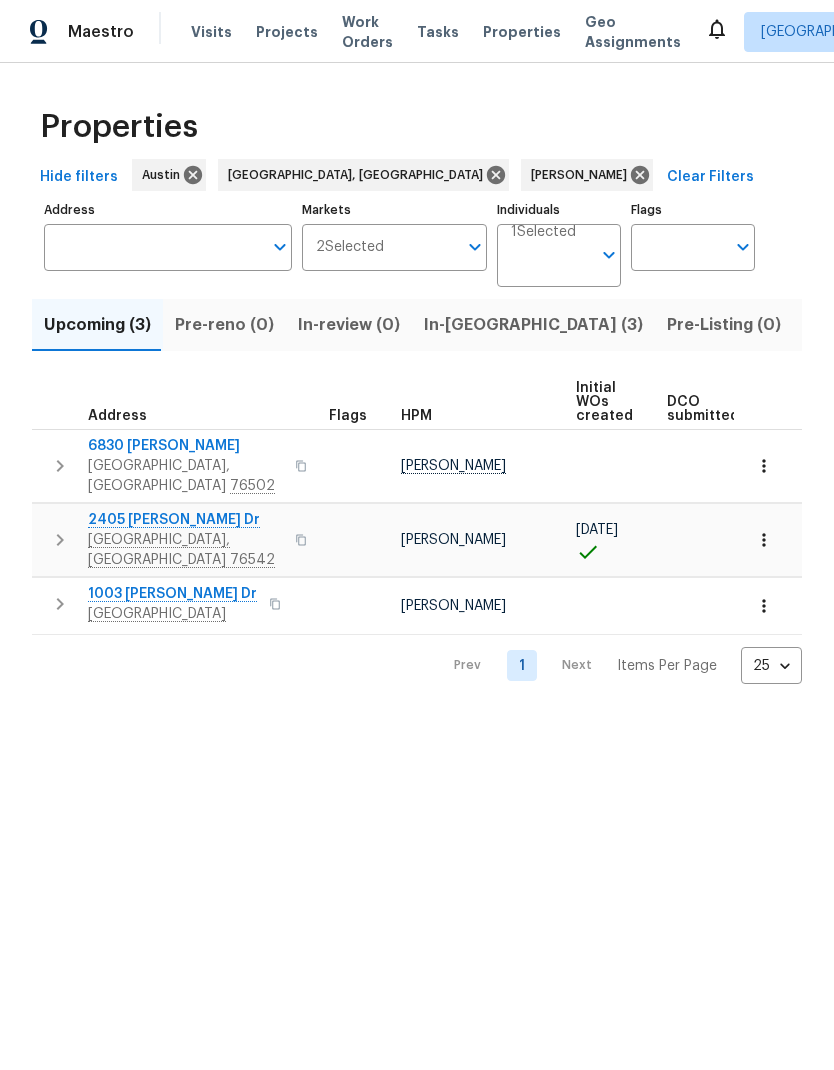 click on "Maestro Visits Projects Work Orders Tasks Properties Geo Assignments Albuquerque, NM Nelson Figueroa Properties Hide filters Austin Killeen, TX Nelson Figueroa Clear Filters Address Address Markets 2  Selected Markets Individuals 1  Selected Individuals Flags Flags Upcoming (3) Pre-reno (0) In-review (0) In-reno (3) Pre-Listing (0) Listed (12) Resale (5) Done (161) Unknown (0) Address Flags HPM Initial WOs created DCO submitted DCO complete D0W complete Scheduled COE Scheduled LCO Ready Date 6830 Ambrose Cir Temple, TX   76502 Nelson Figueroa 07/30/25 07/31/25 2405 Riley Dr Killeen, TX 76542 Nelson Figueroa 07/15/25 07/18/25 07/21/25 1003 Joe Morse Dr Copperas Cove, TX 76522 Nelson Figueroa 08/04/25 08/05/25 Prev 1 Next Items Per Page 25 25 ​" at bounding box center (417, 358) 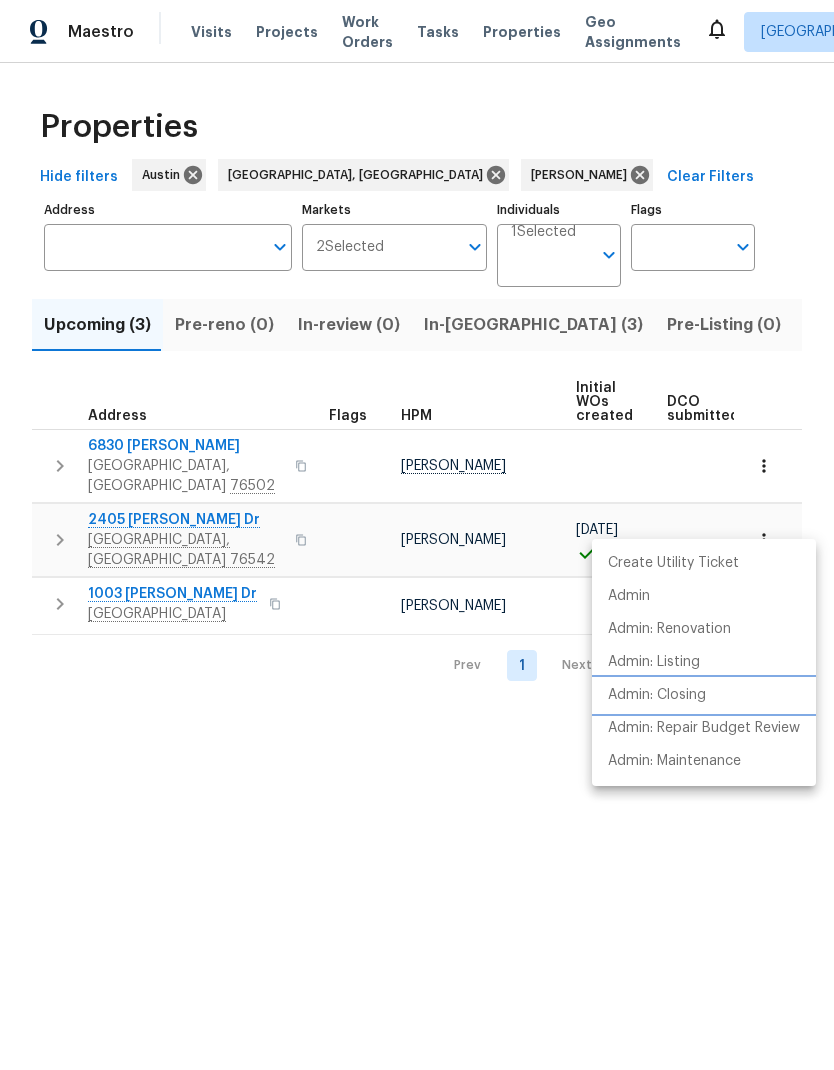 click on "Admin: Closing" at bounding box center (704, 695) 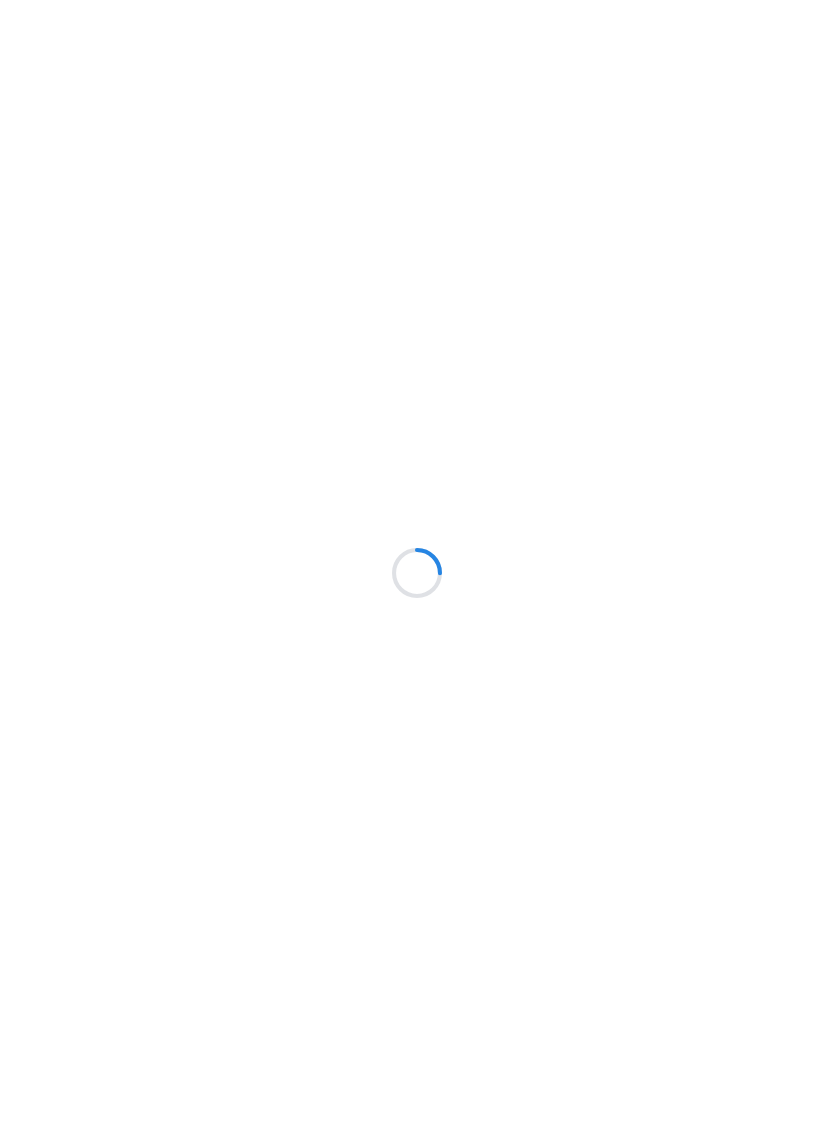 scroll, scrollTop: 0, scrollLeft: 0, axis: both 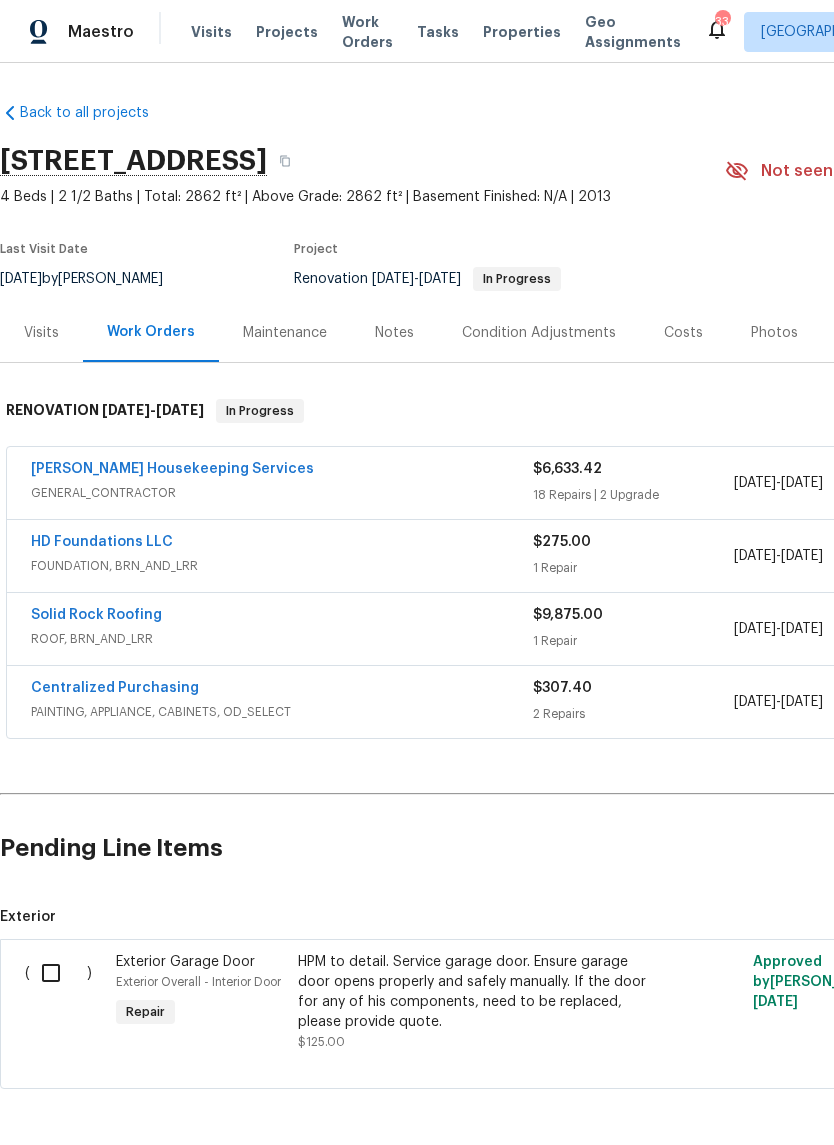 click on "[PERSON_NAME] Housekeeping Services" at bounding box center (282, 471) 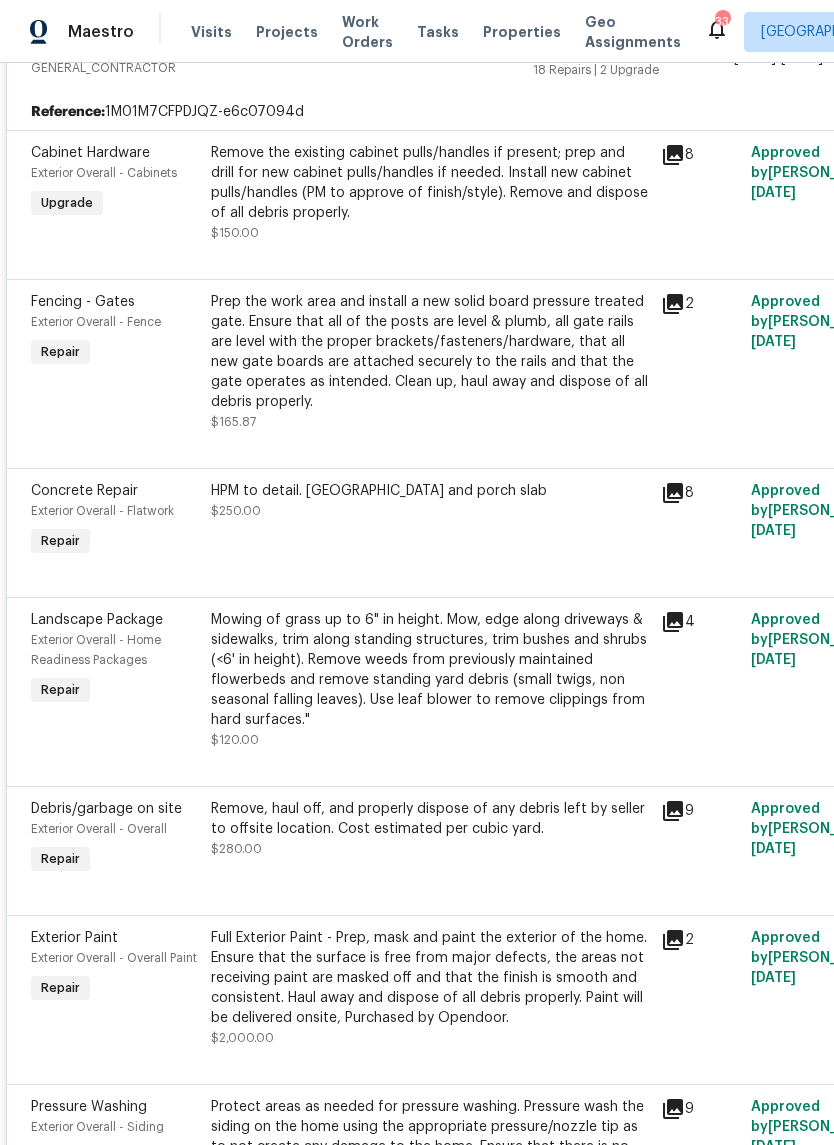 scroll, scrollTop: 342, scrollLeft: -4, axis: both 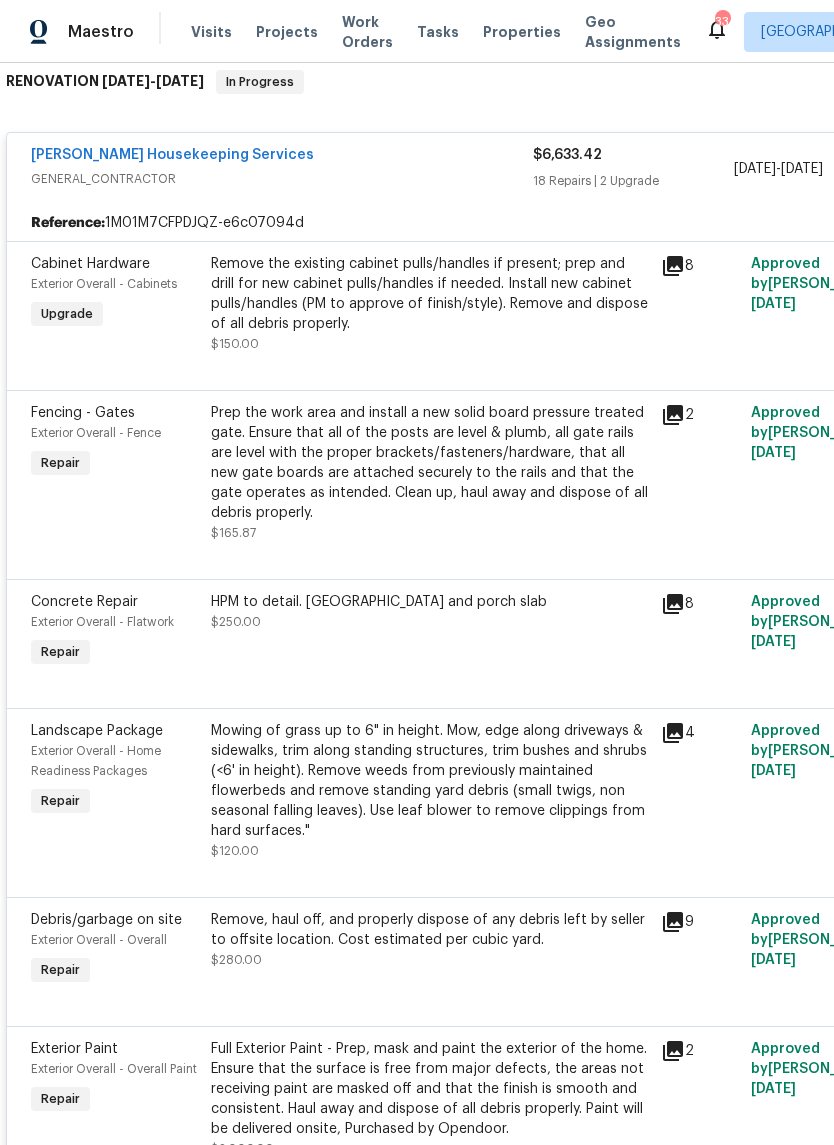 click on "GENERAL_CONTRACTOR" at bounding box center (282, 179) 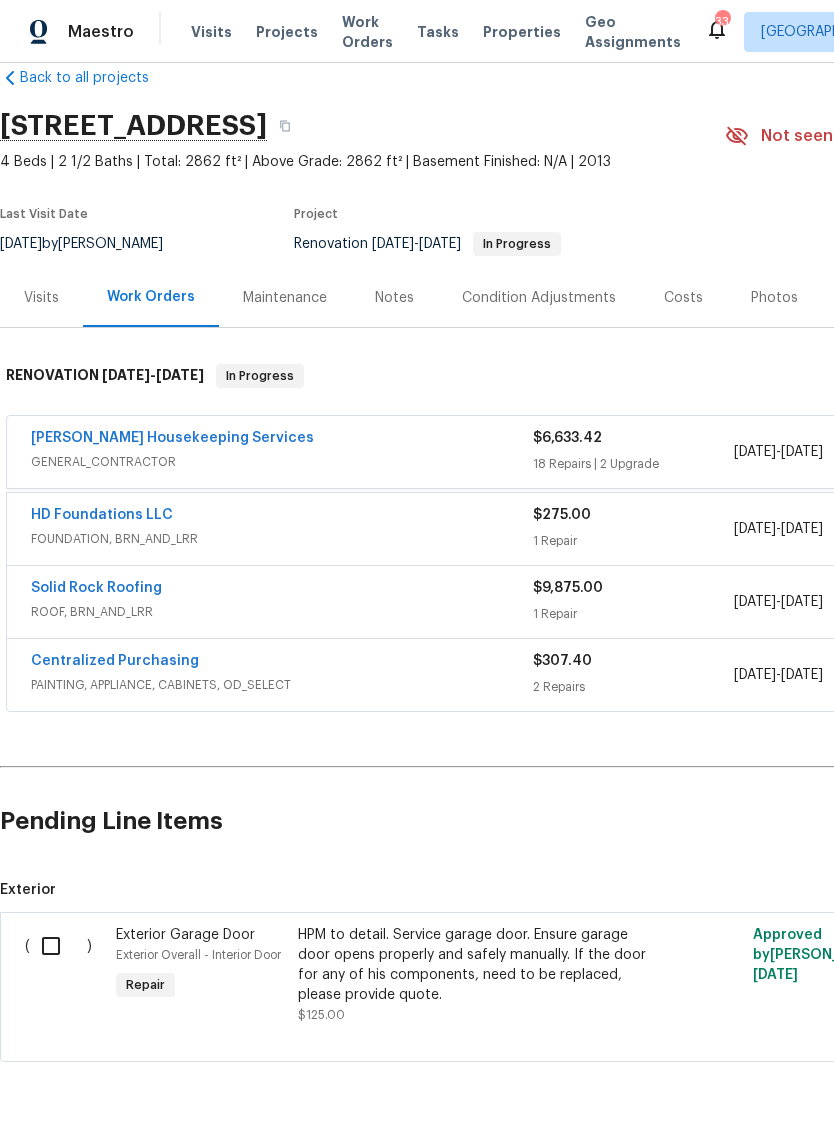 scroll, scrollTop: 31, scrollLeft: 0, axis: vertical 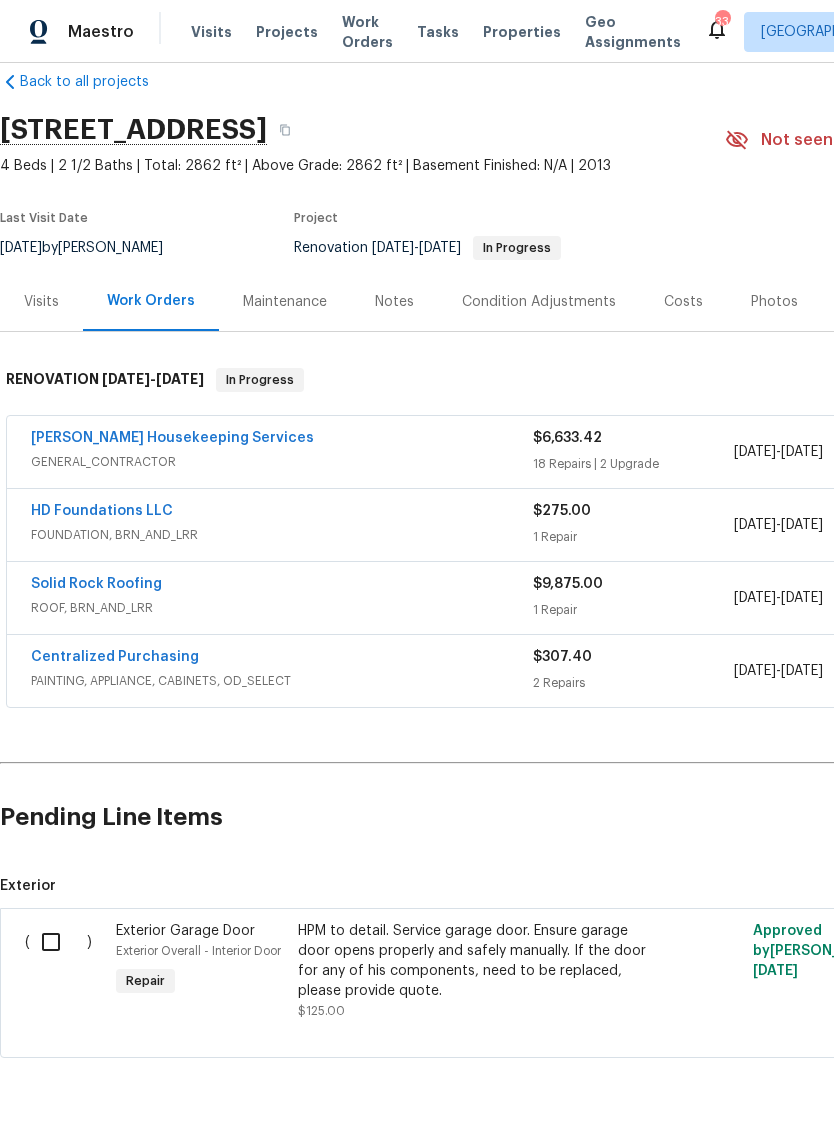 click on "Centralized Purchasing" at bounding box center (282, 659) 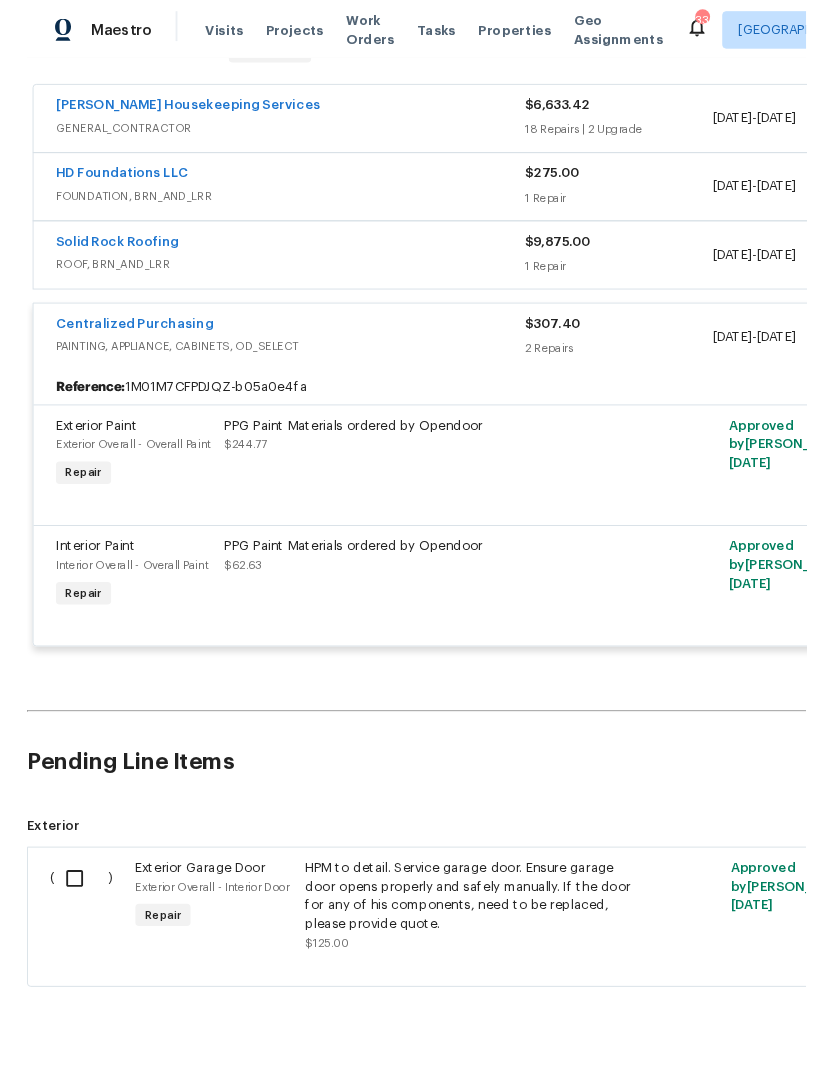 scroll, scrollTop: 356, scrollLeft: 0, axis: vertical 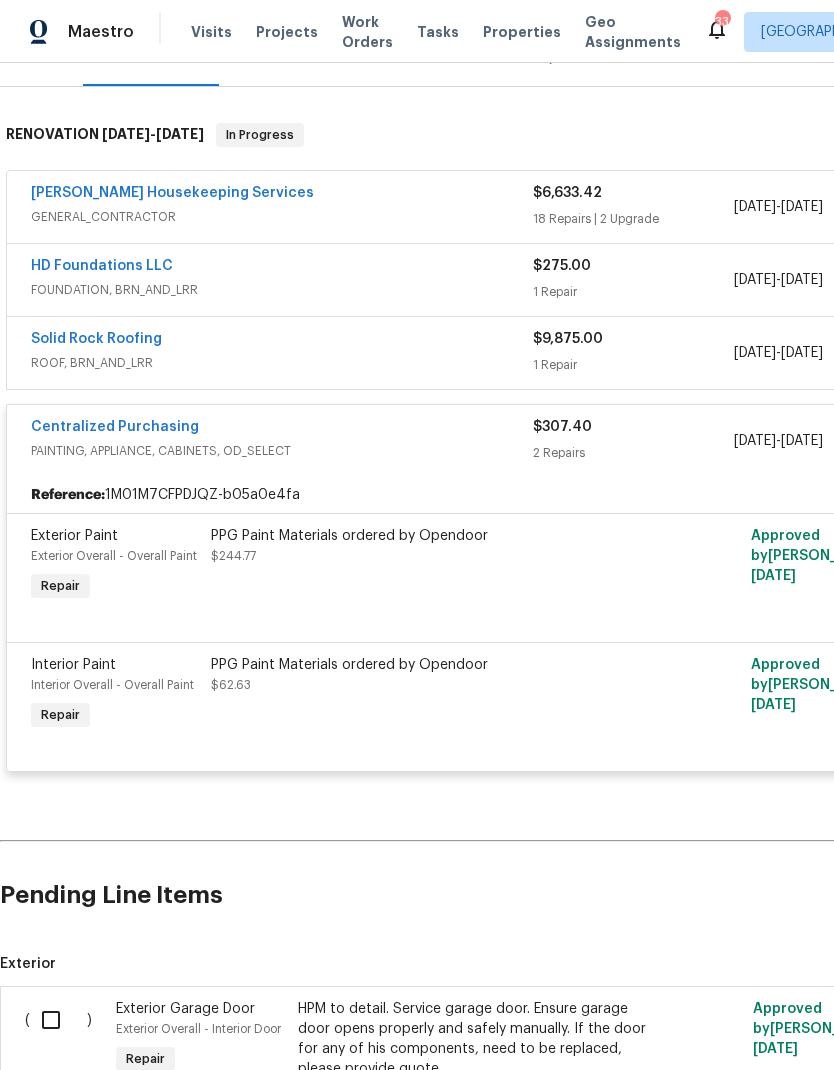 click on "[PERSON_NAME] Housekeeping Services" at bounding box center (282, 195) 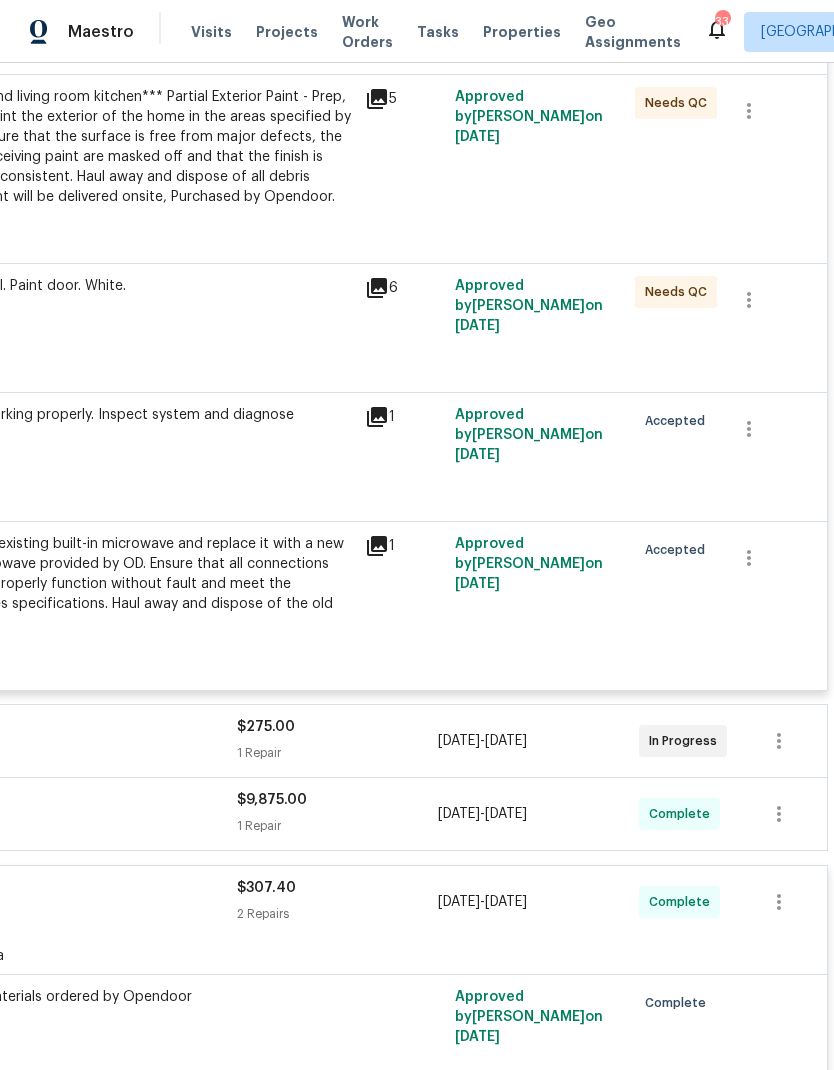 scroll, scrollTop: 3560, scrollLeft: 296, axis: both 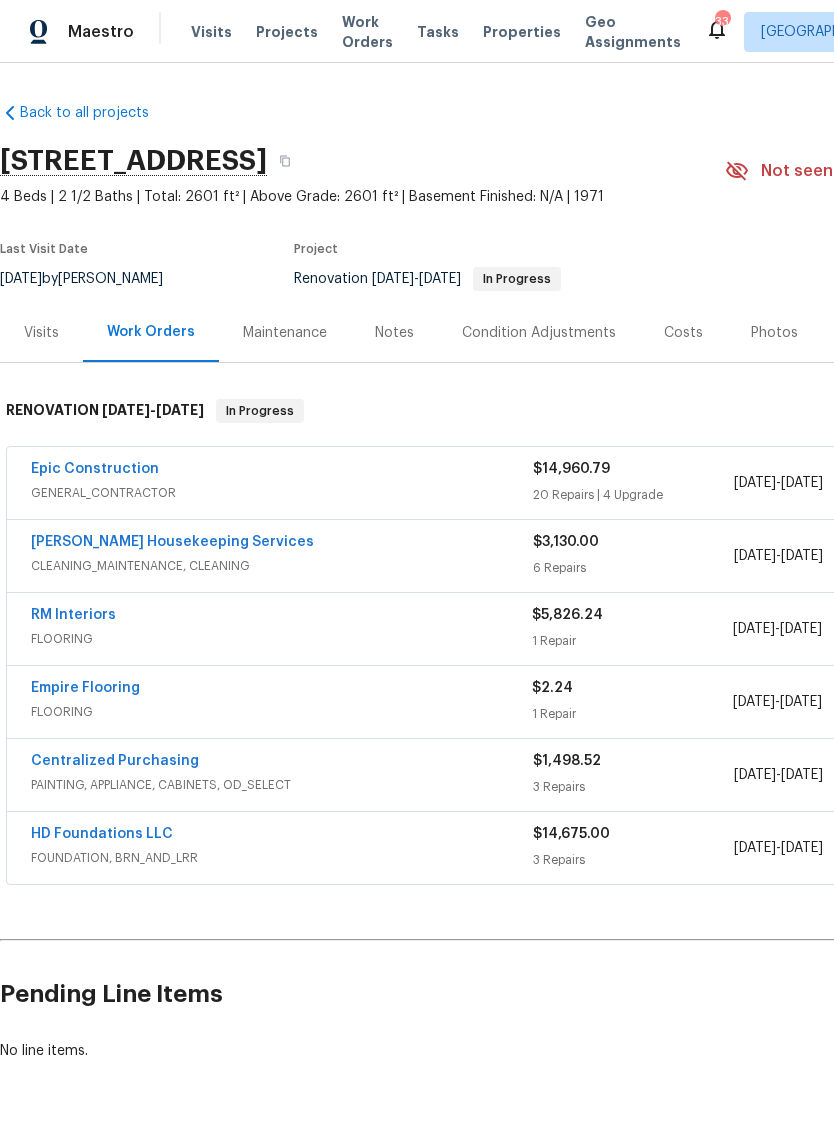 click on "Empire Flooring" at bounding box center (281, 690) 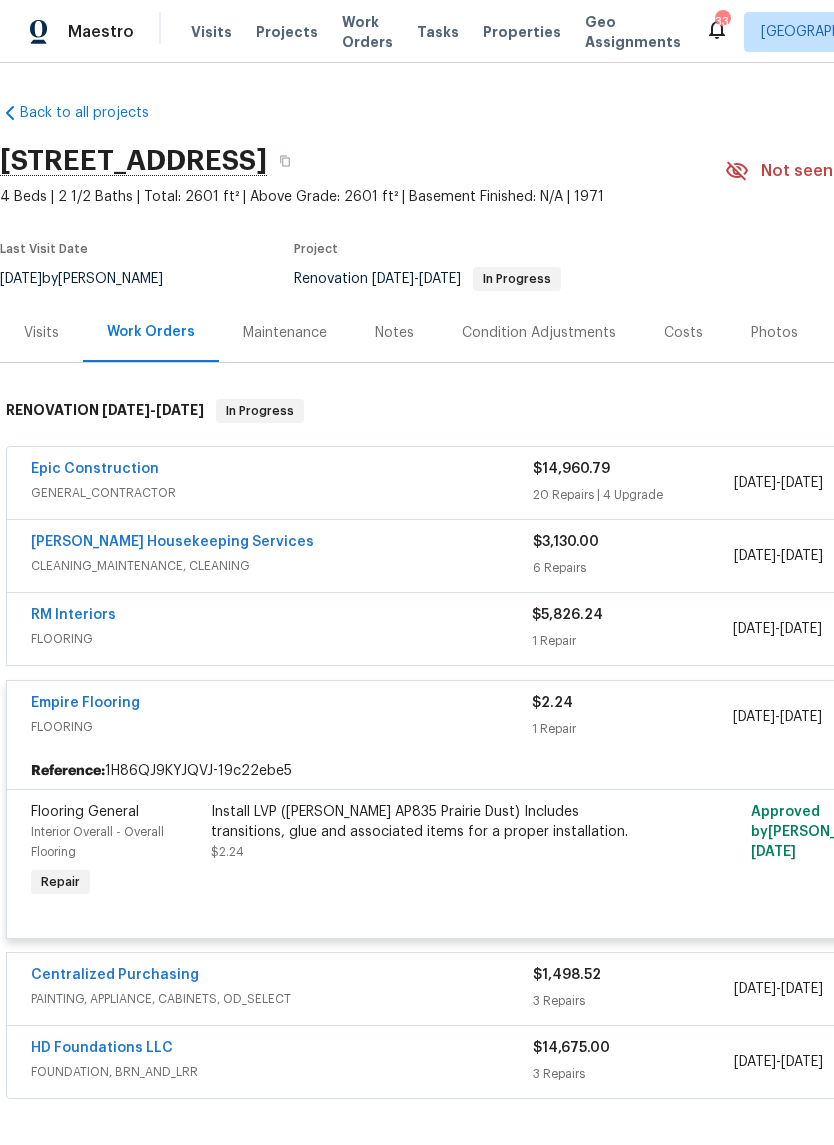 click on "Empire Flooring" at bounding box center (85, 703) 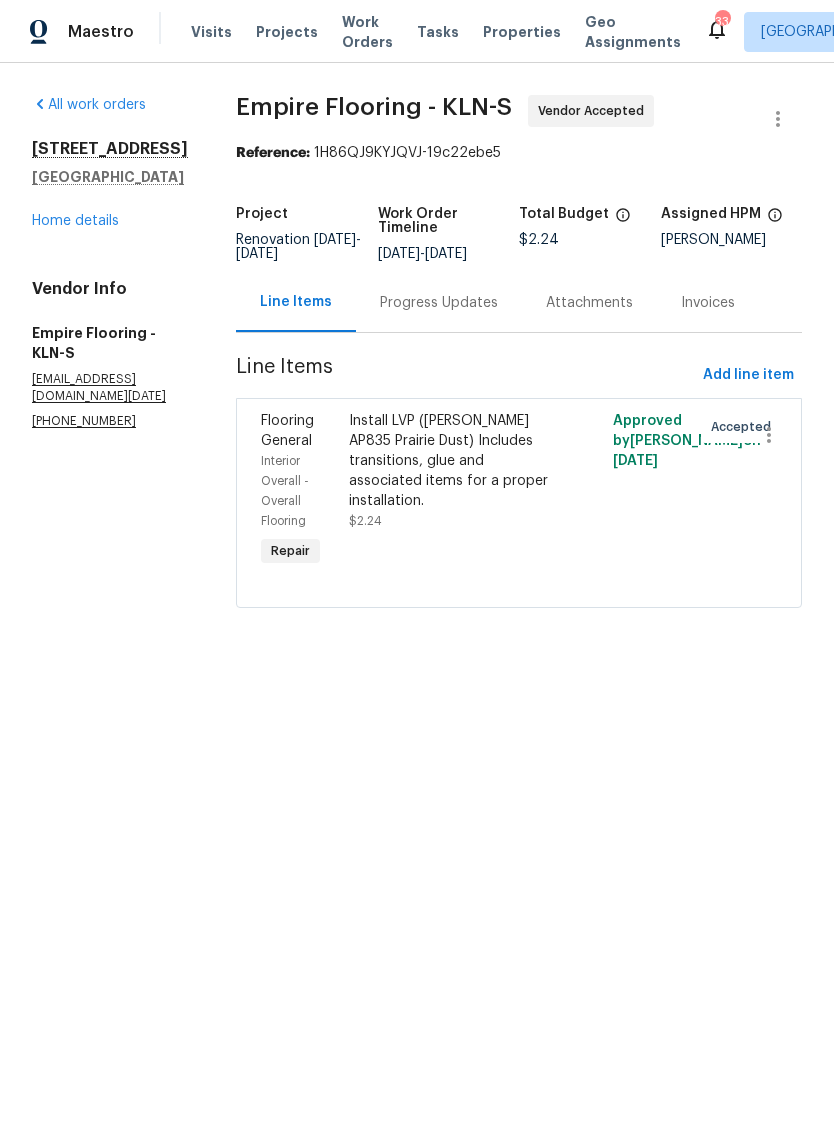 click on "Home details" at bounding box center [75, 221] 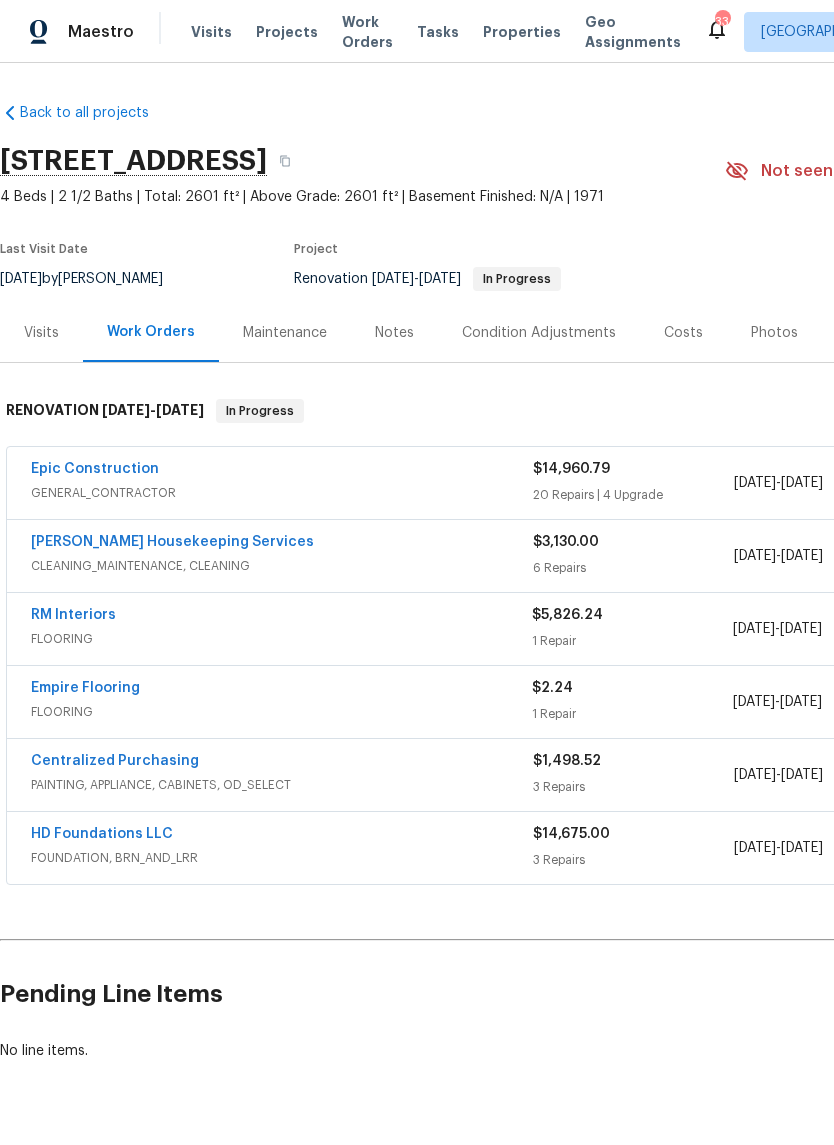 click on "Empire Flooring" at bounding box center [85, 688] 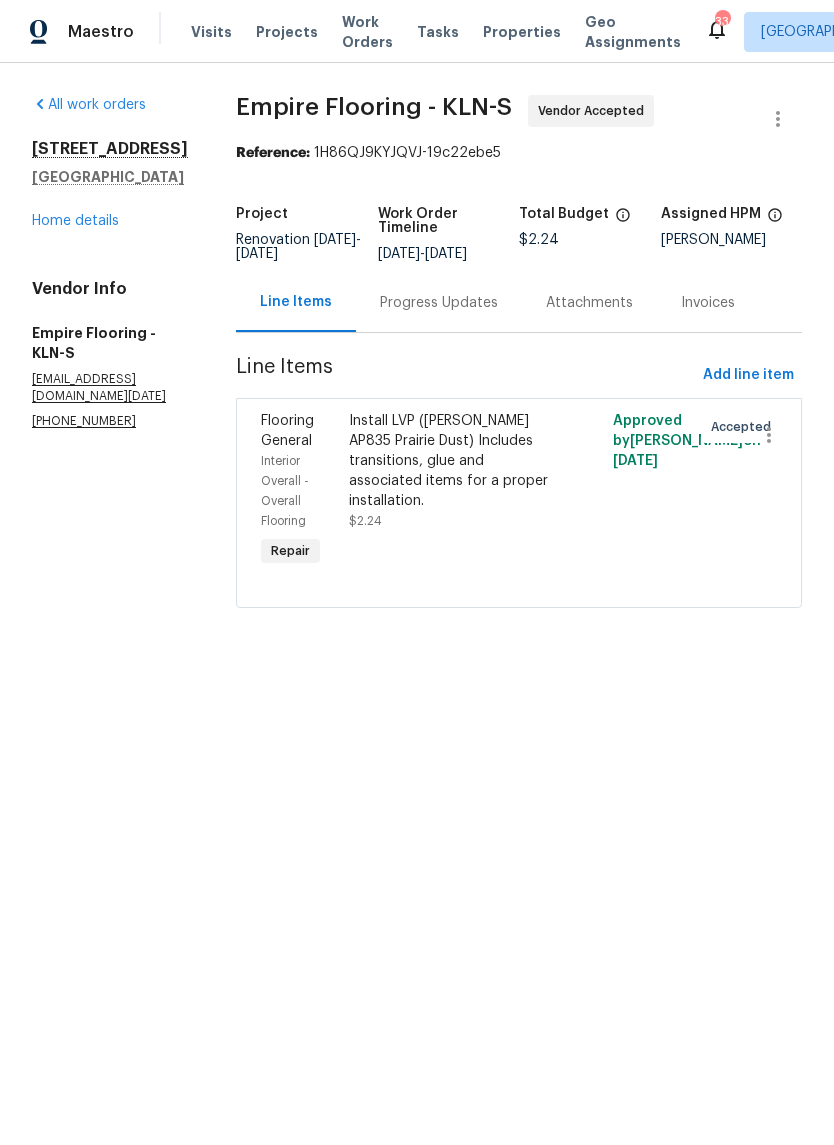 click on "Progress Updates" at bounding box center [439, 303] 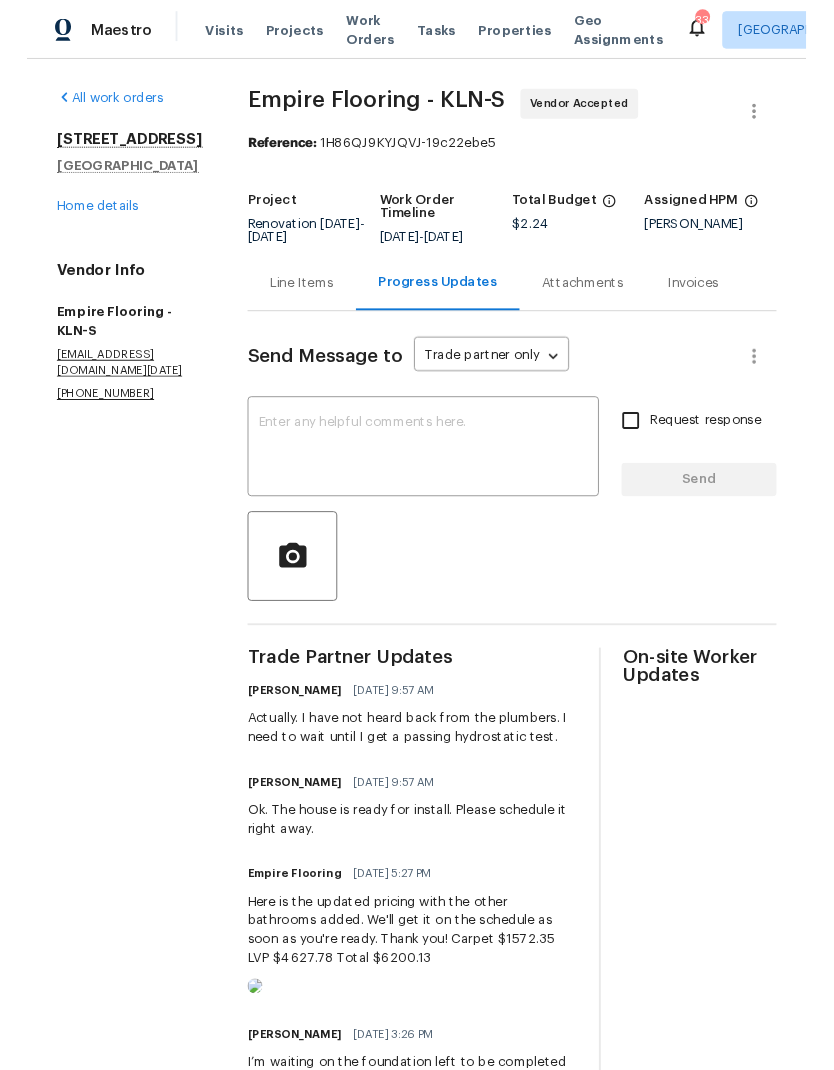 scroll, scrollTop: 0, scrollLeft: 0, axis: both 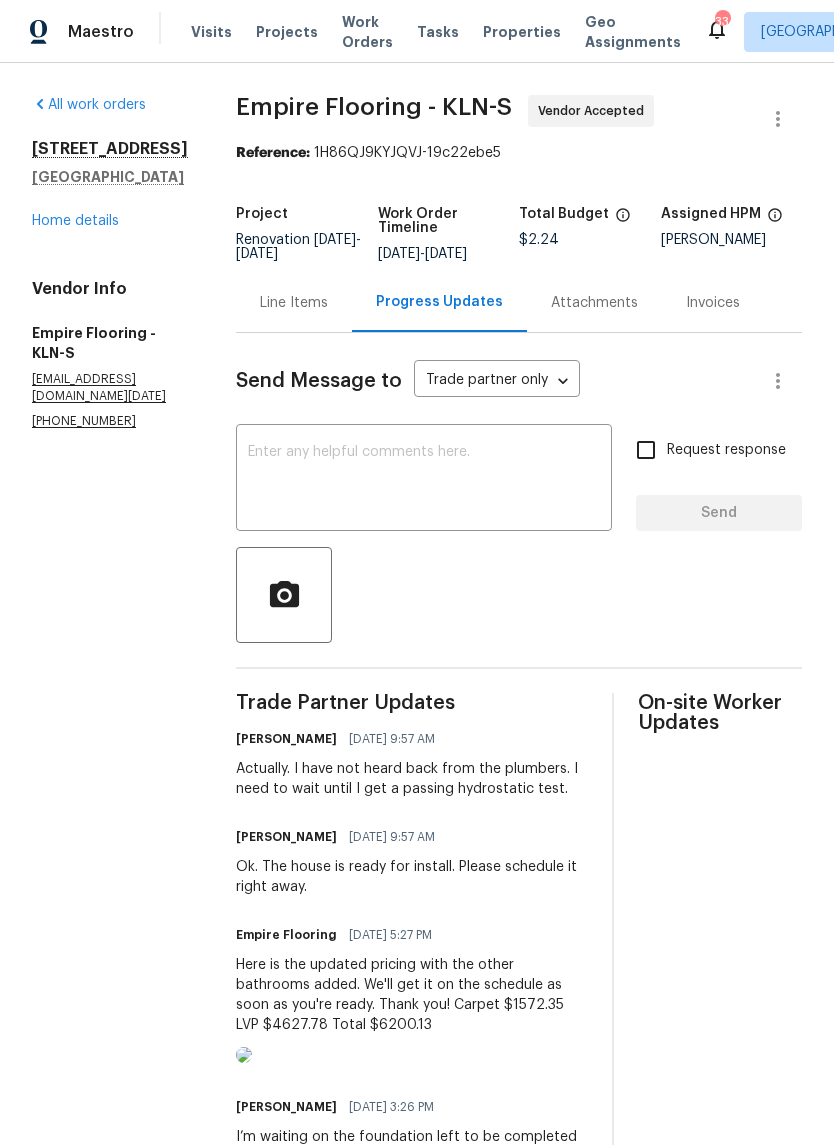 click at bounding box center (424, 480) 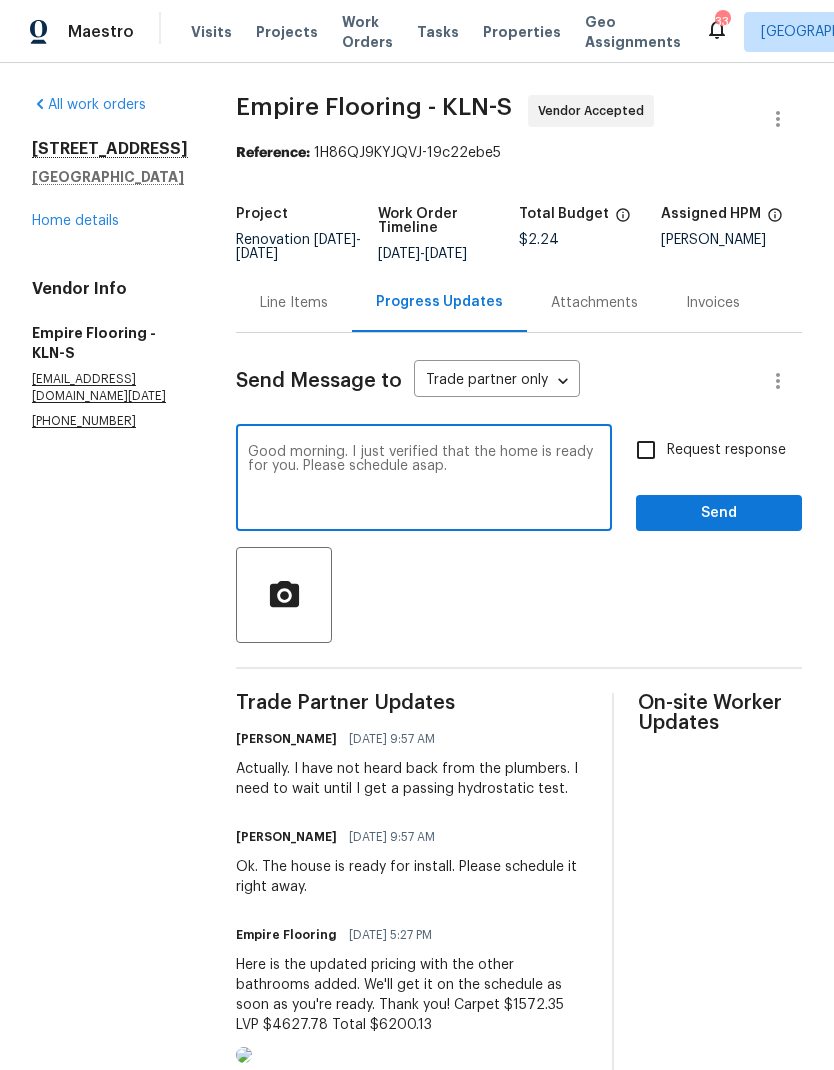 type on "Good morning. I just verified that the home is ready for you. Please schedule asap." 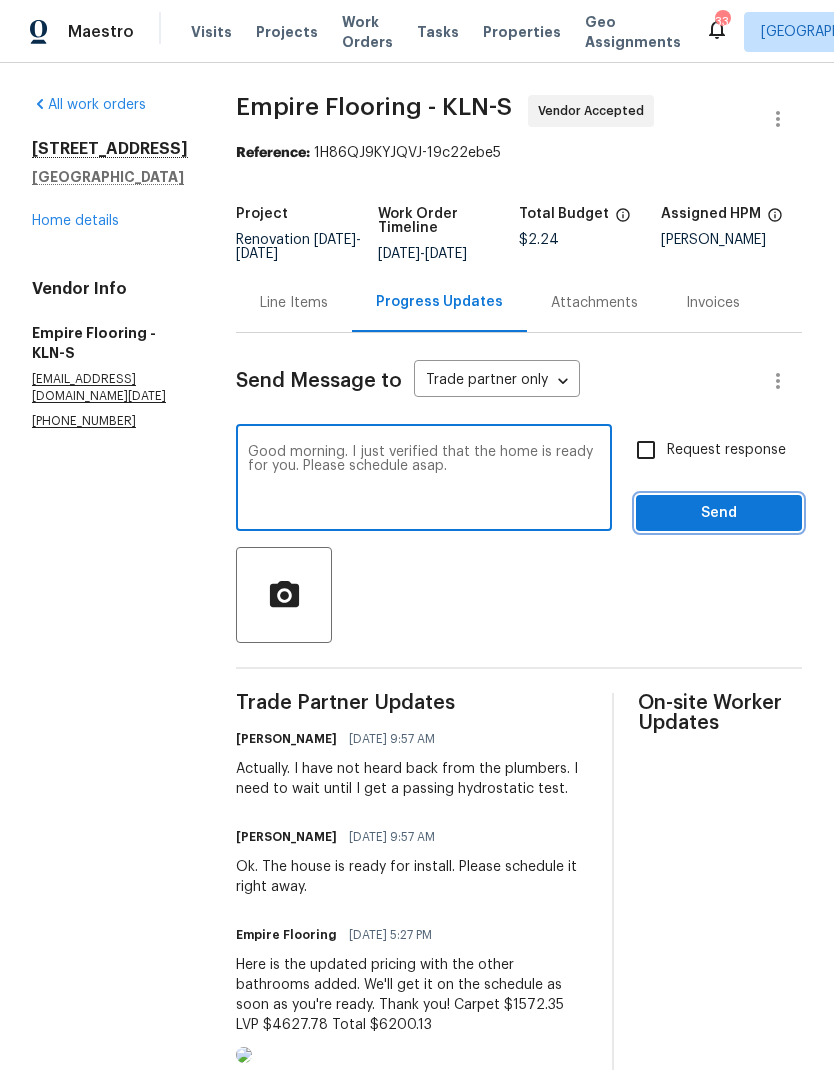 click on "Send" at bounding box center [719, 513] 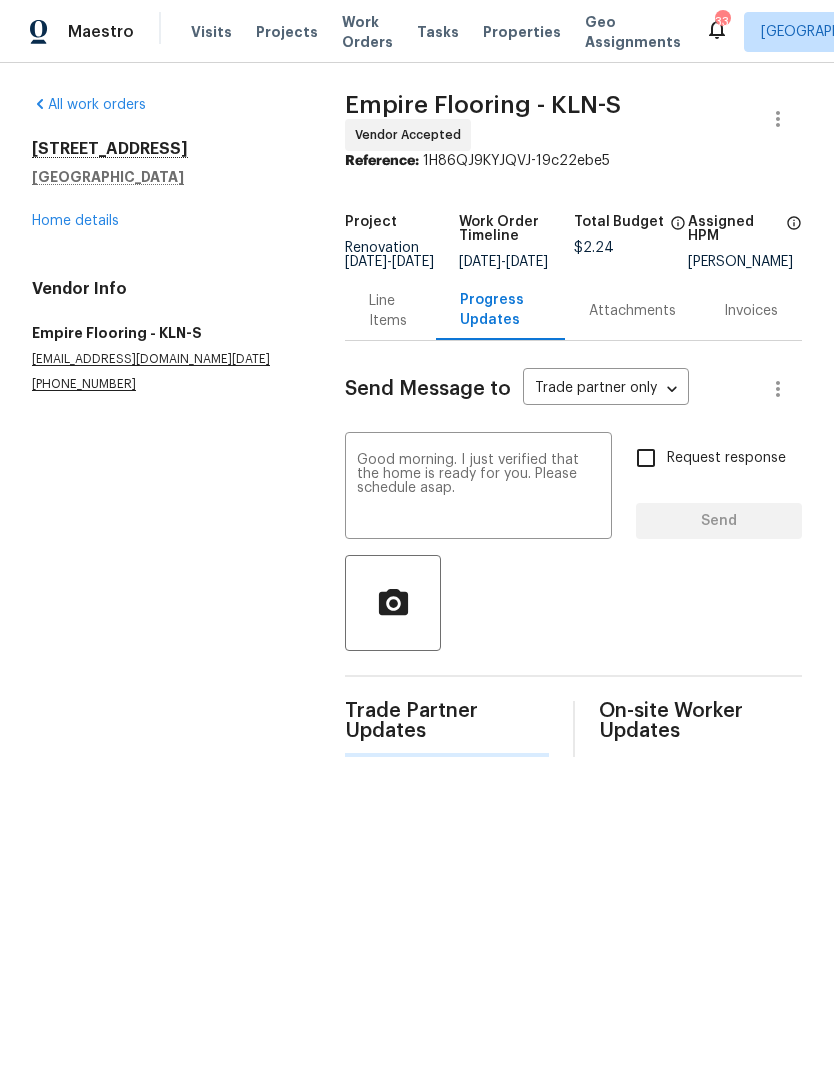 type 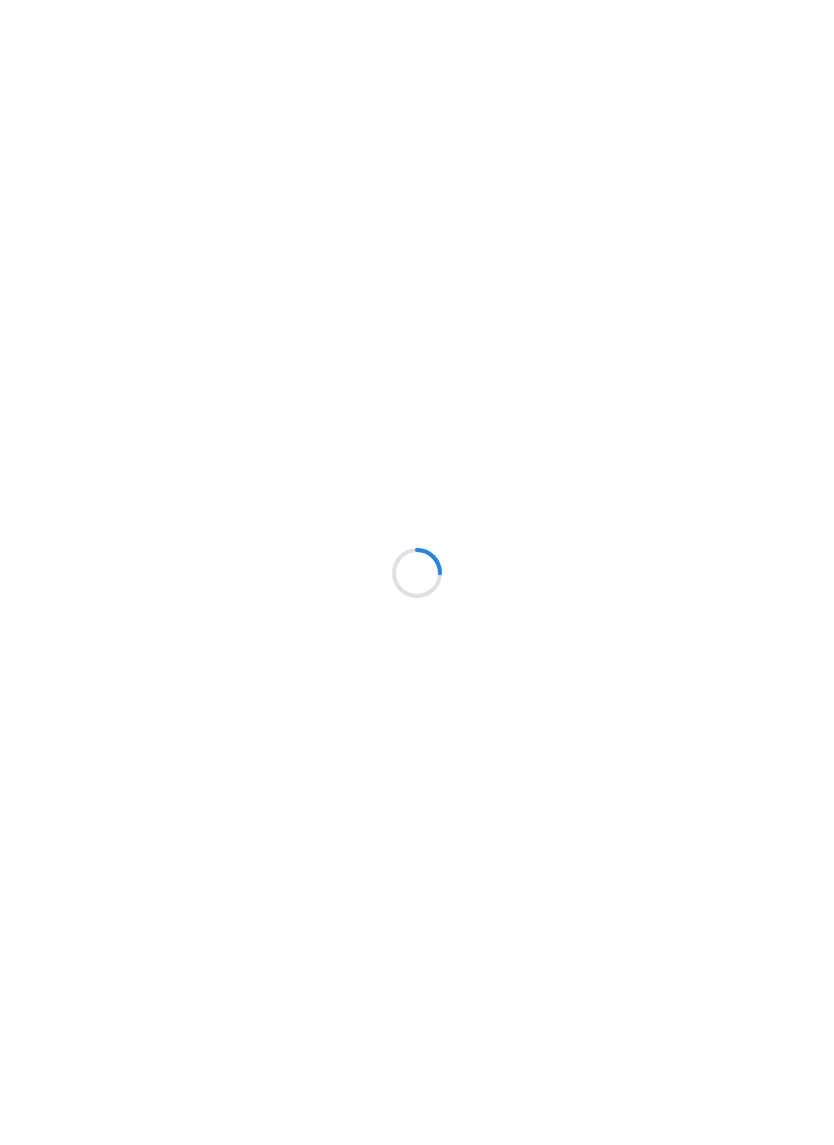 scroll, scrollTop: 0, scrollLeft: 0, axis: both 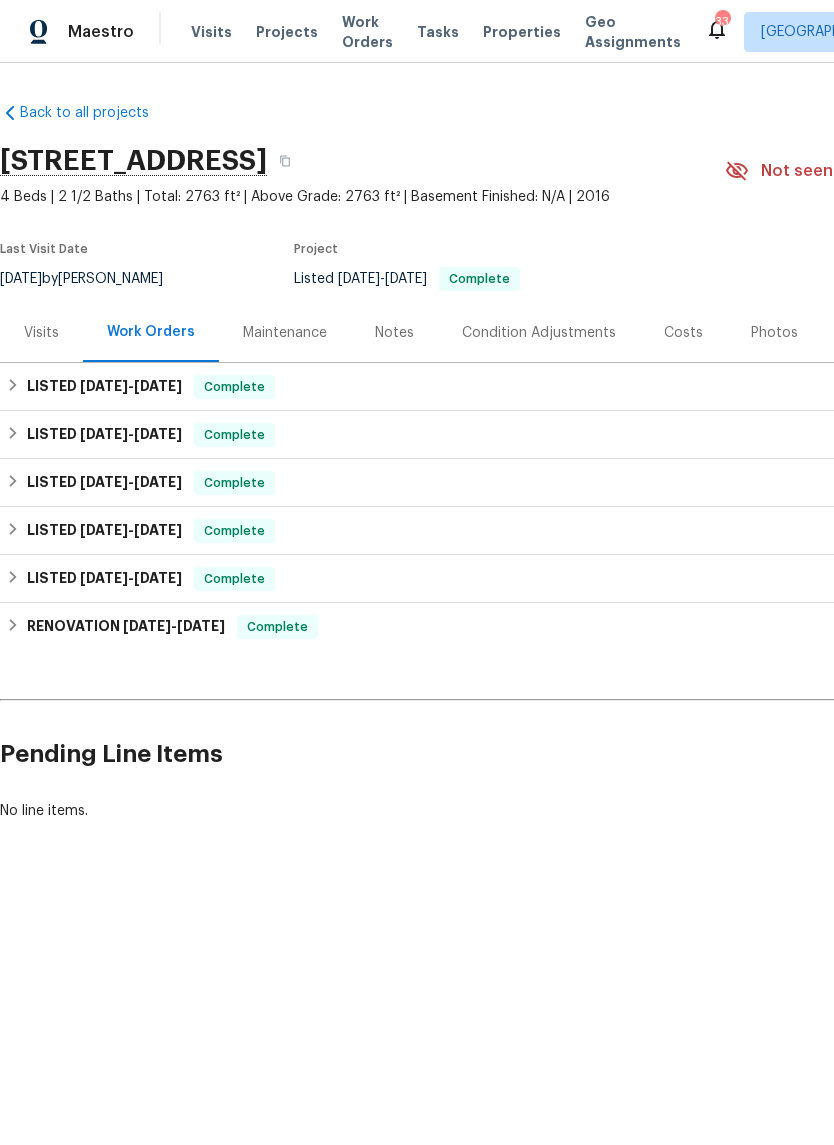 click on "Visits" at bounding box center [41, 333] 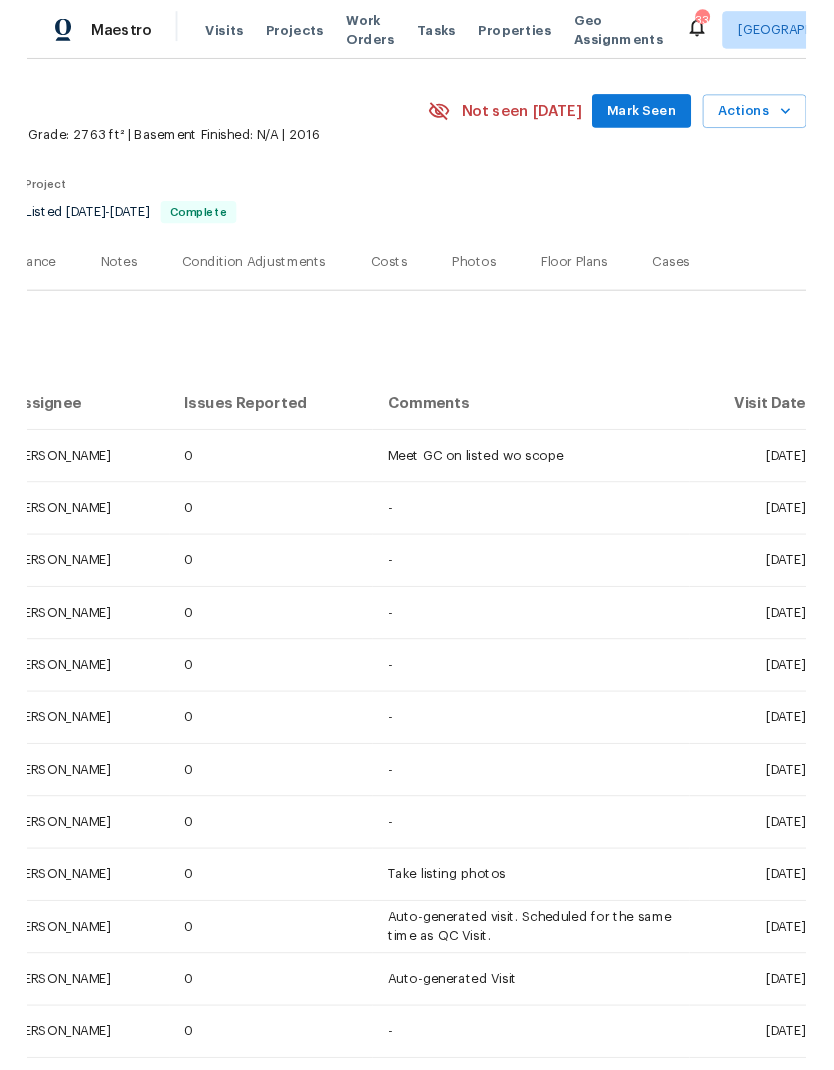 scroll, scrollTop: 53, scrollLeft: 296, axis: both 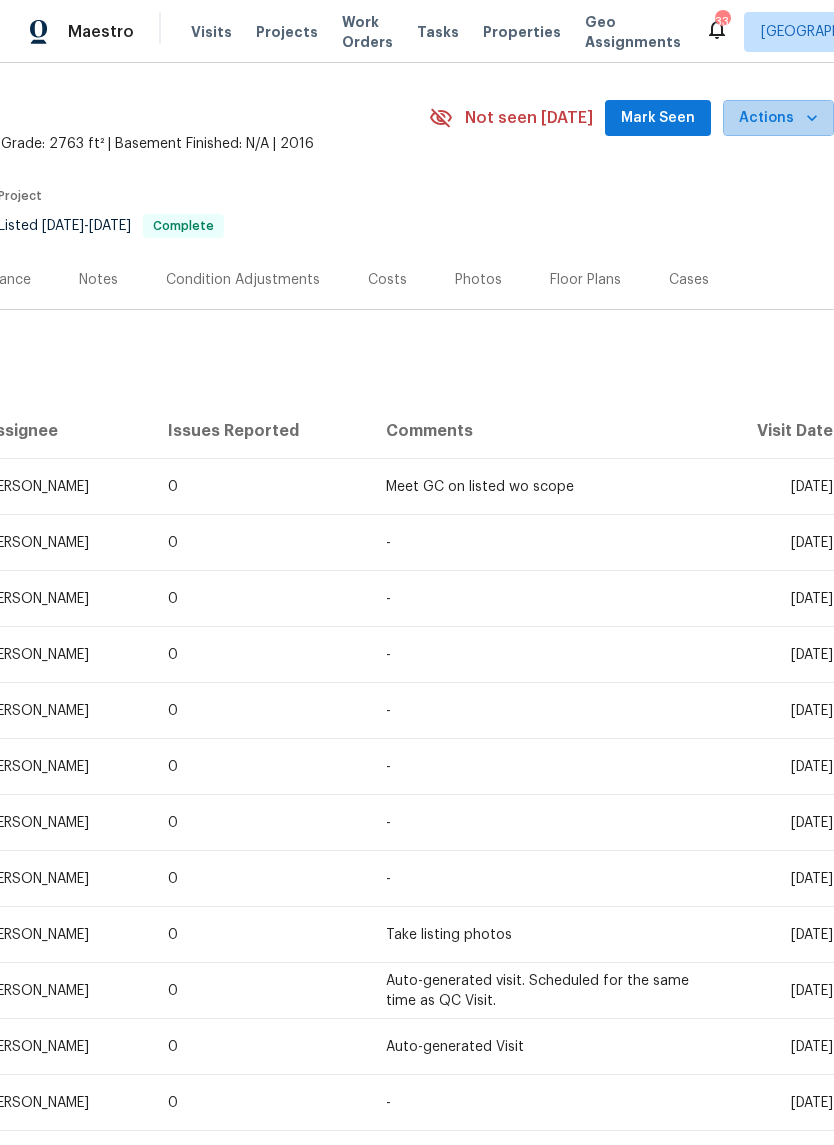 click 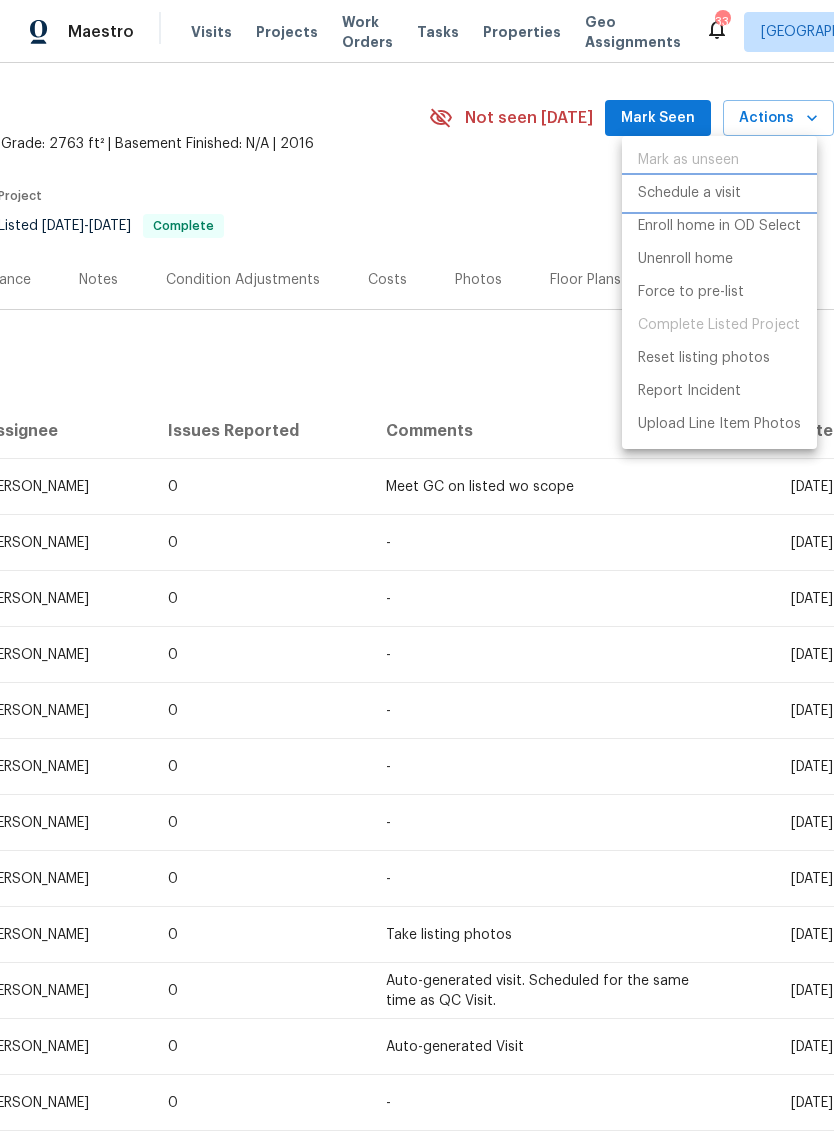 click on "Schedule a visit" at bounding box center (719, 193) 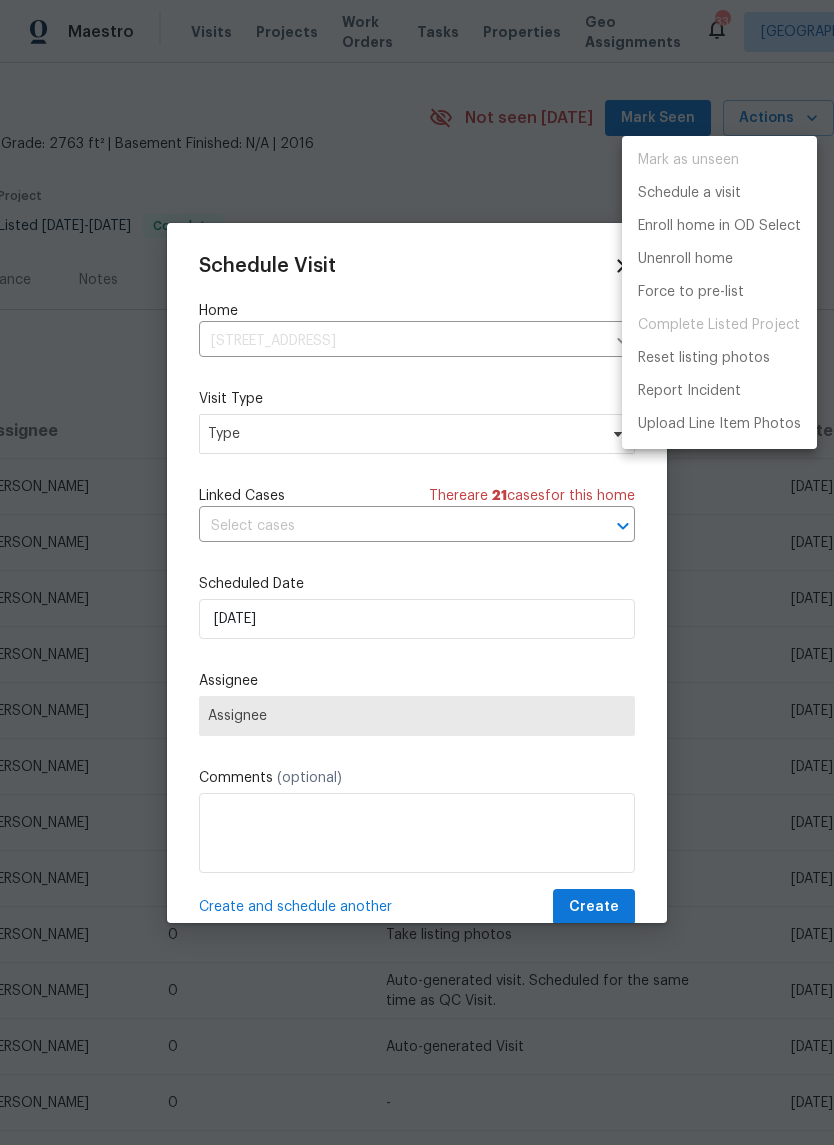 click at bounding box center (417, 572) 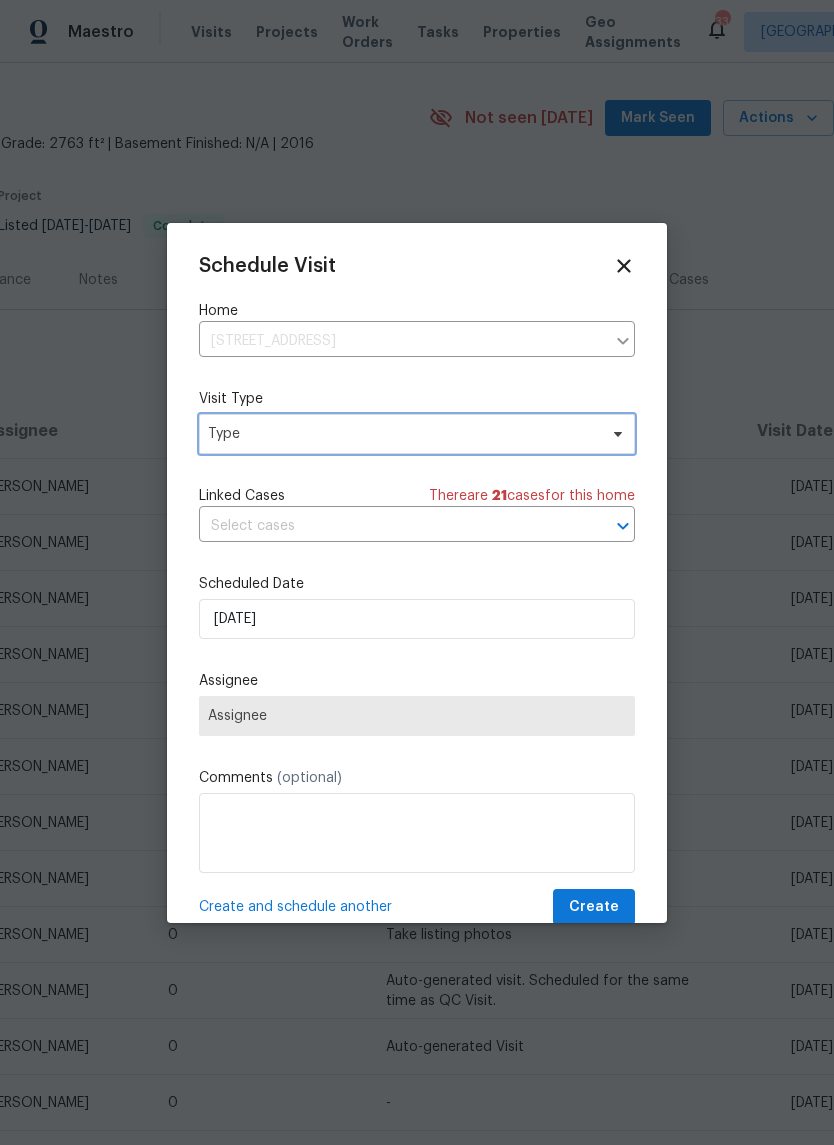 click on "Type" at bounding box center [402, 434] 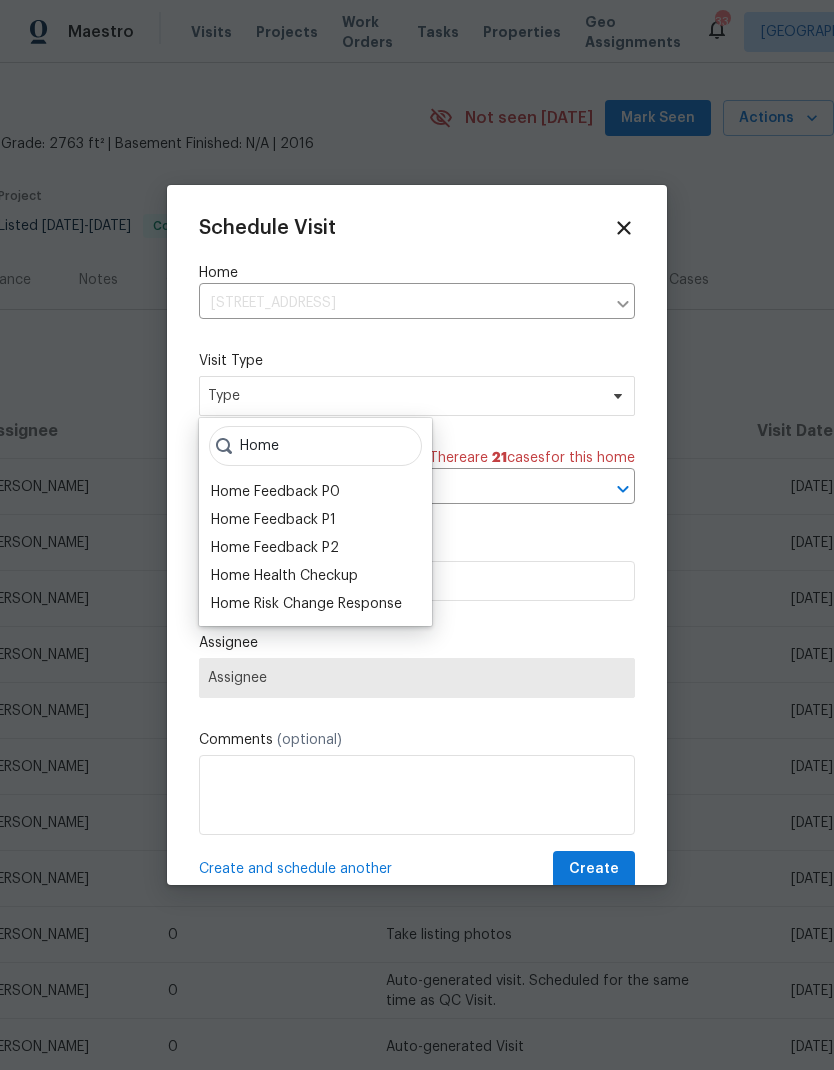 type on "Home" 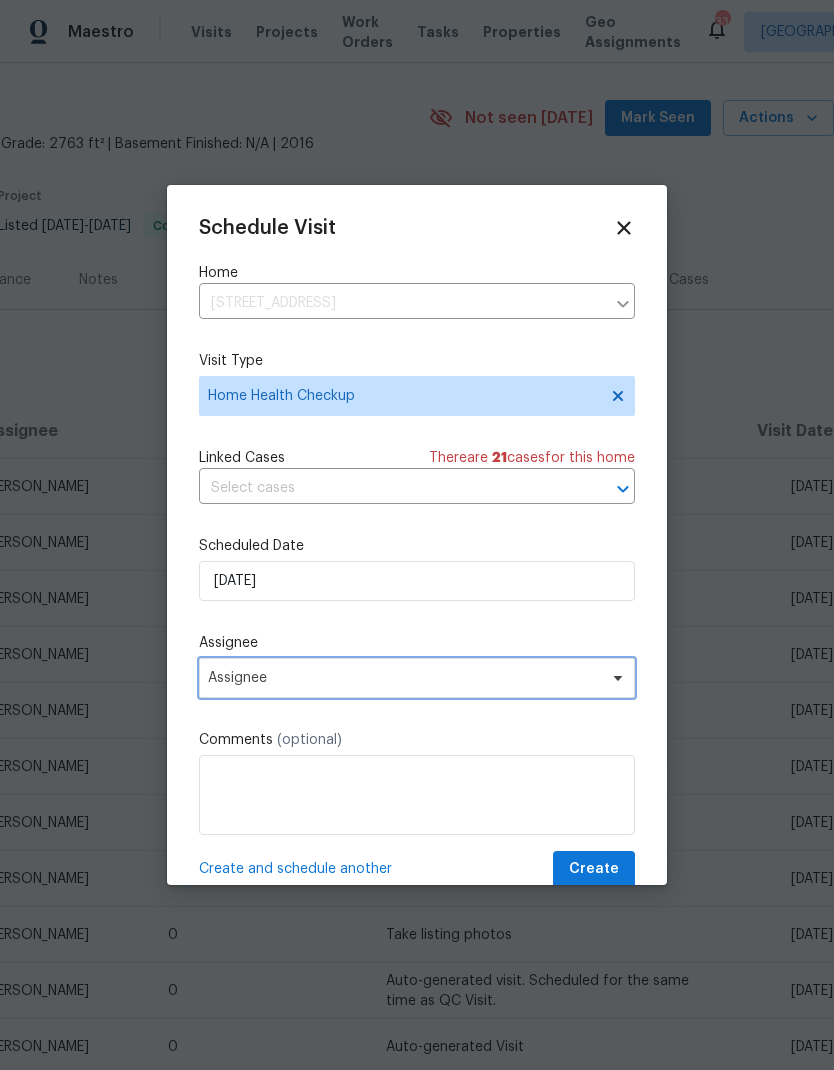 click on "Assignee" at bounding box center [404, 678] 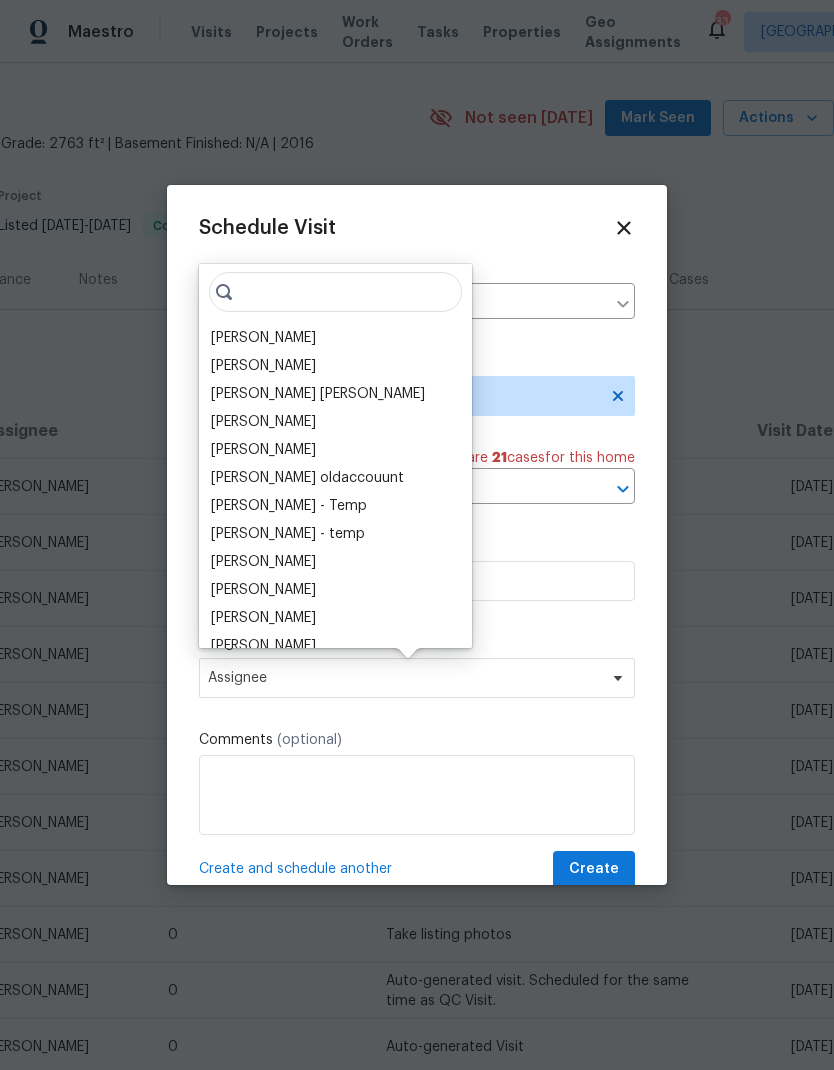 click on "[PERSON_NAME]" at bounding box center (263, 338) 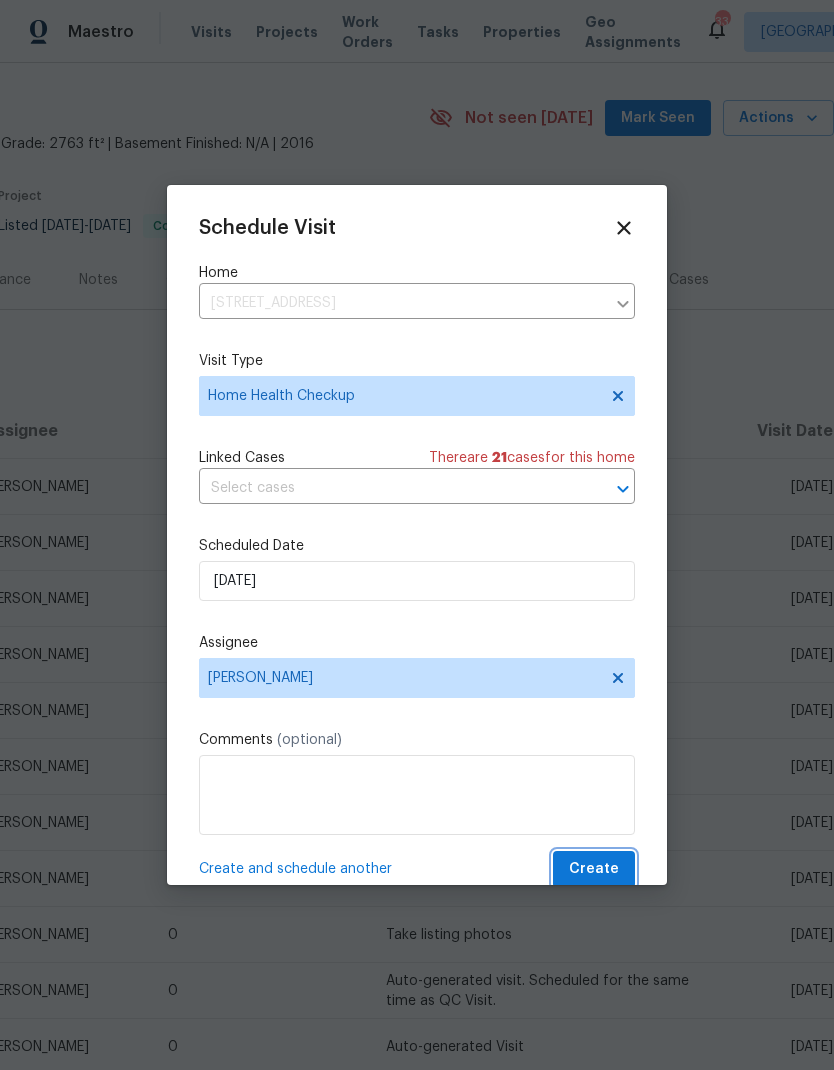 click on "Create" at bounding box center (594, 869) 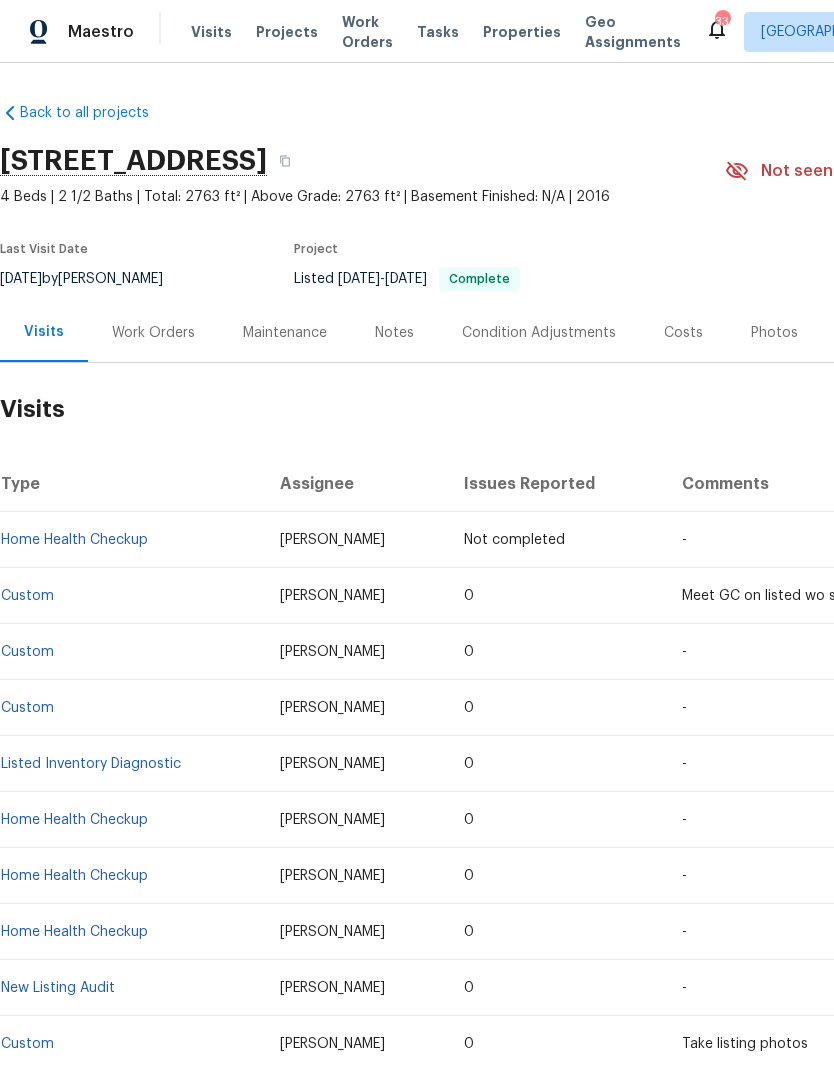 scroll, scrollTop: -1, scrollLeft: 0, axis: vertical 